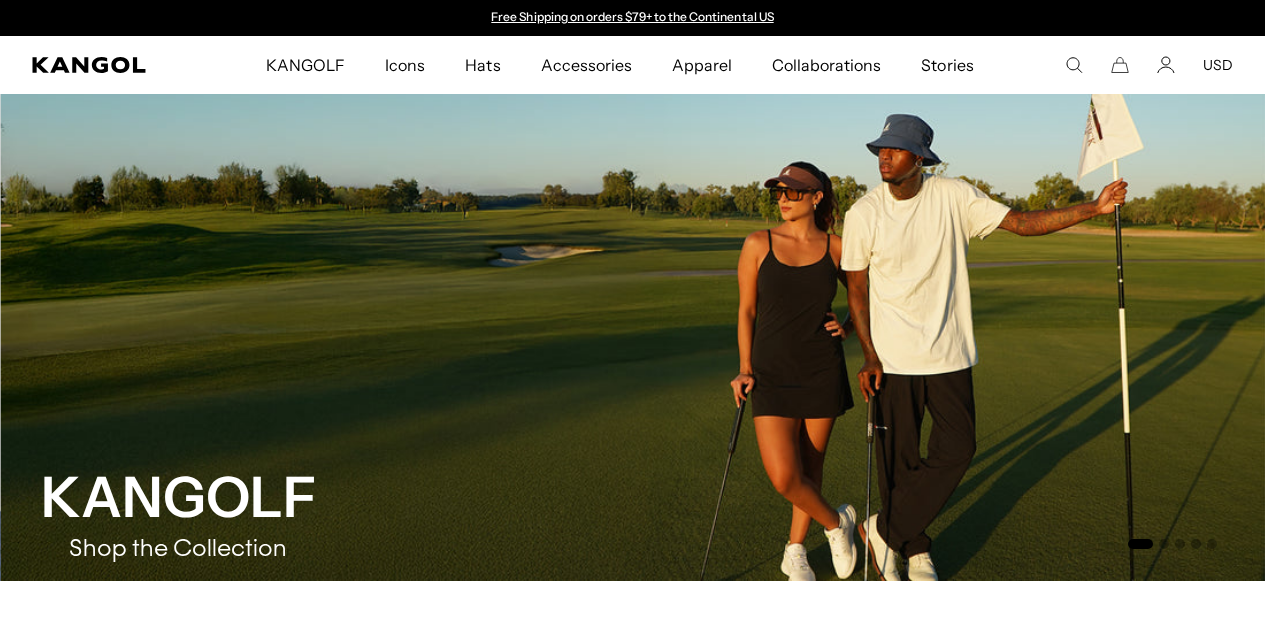 scroll, scrollTop: 900, scrollLeft: 0, axis: vertical 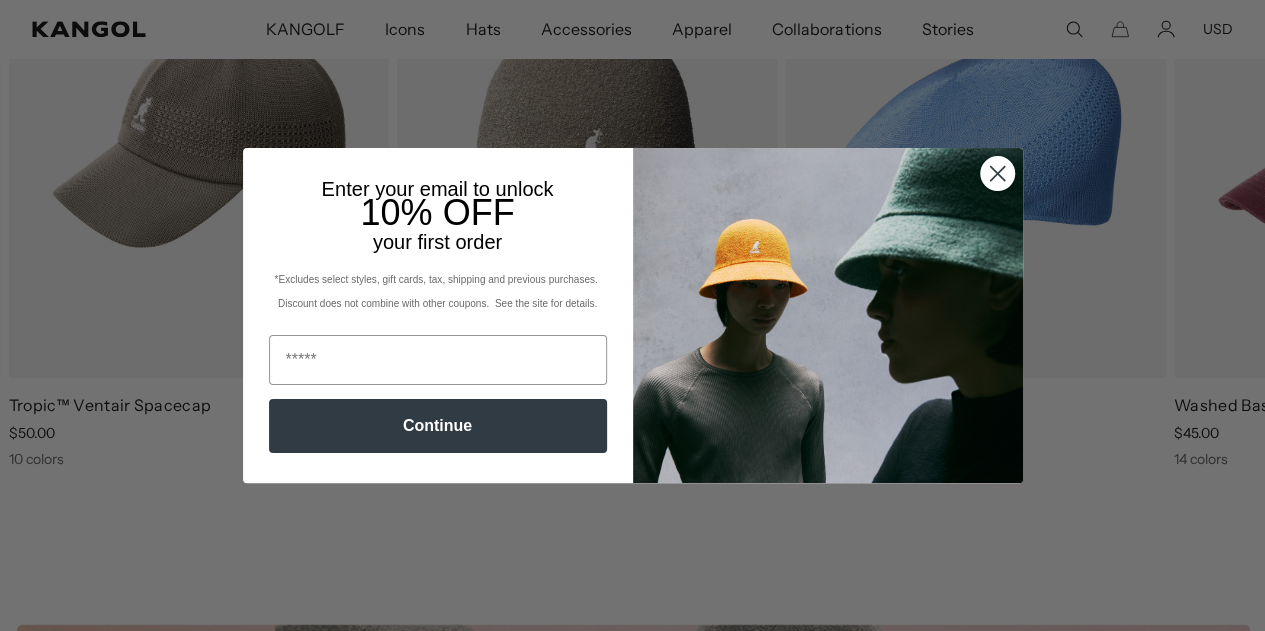 click 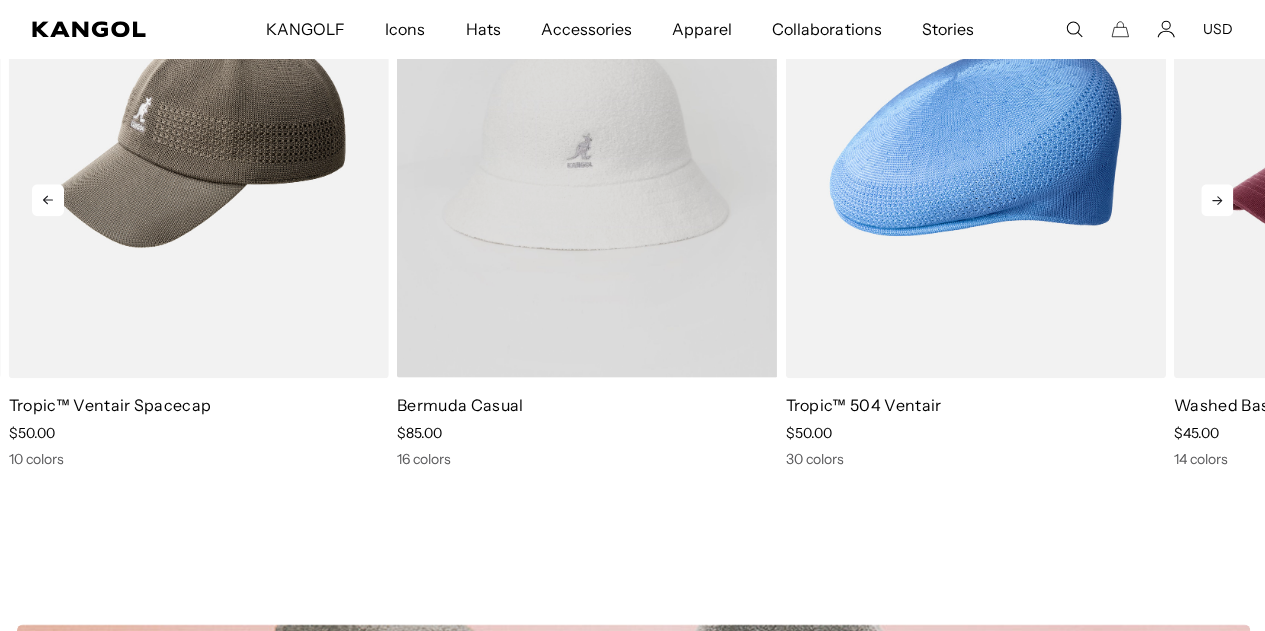 scroll, scrollTop: 0, scrollLeft: 0, axis: both 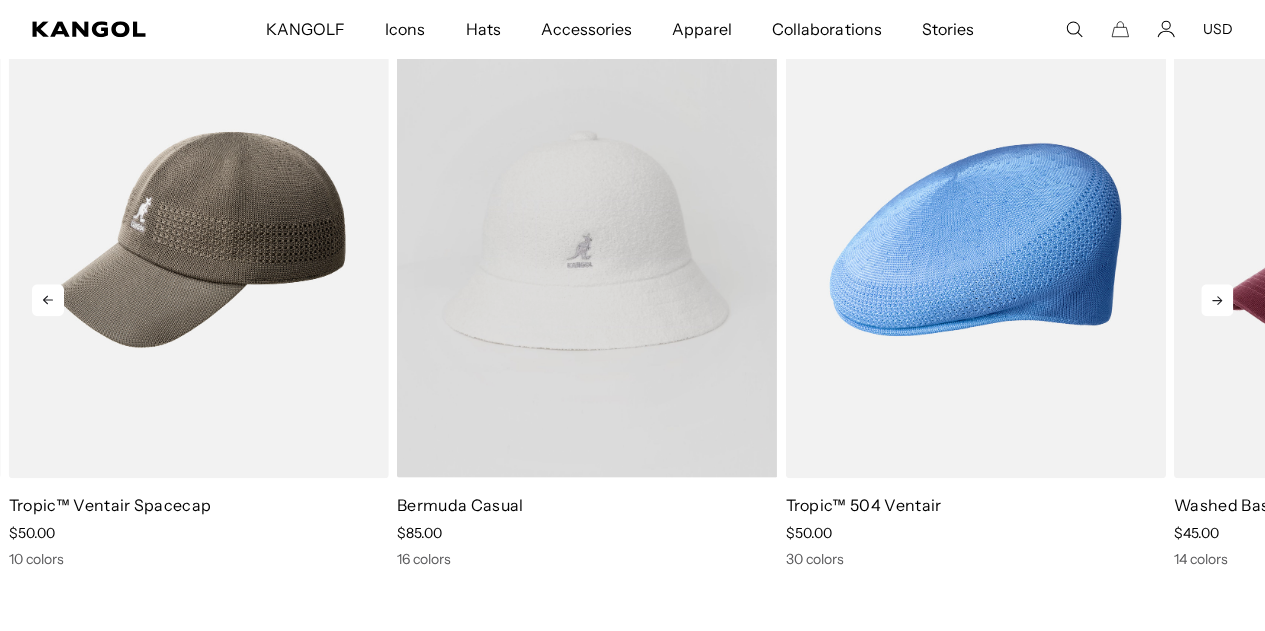 click at bounding box center [587, 239] 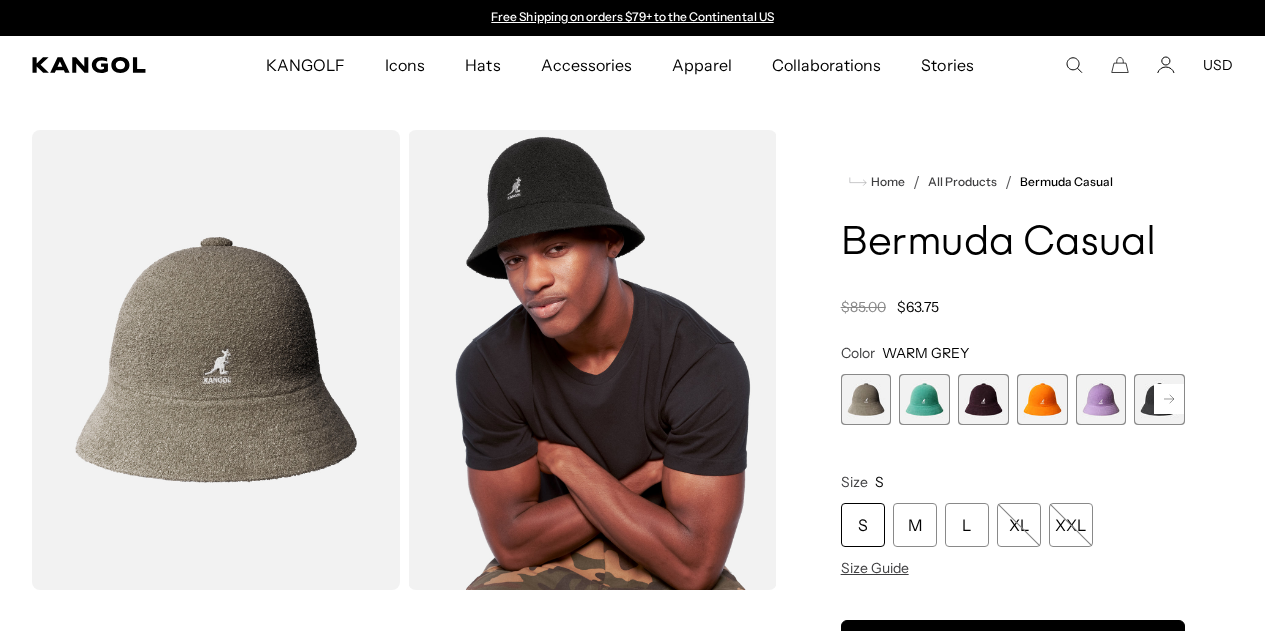 scroll, scrollTop: 0, scrollLeft: 0, axis: both 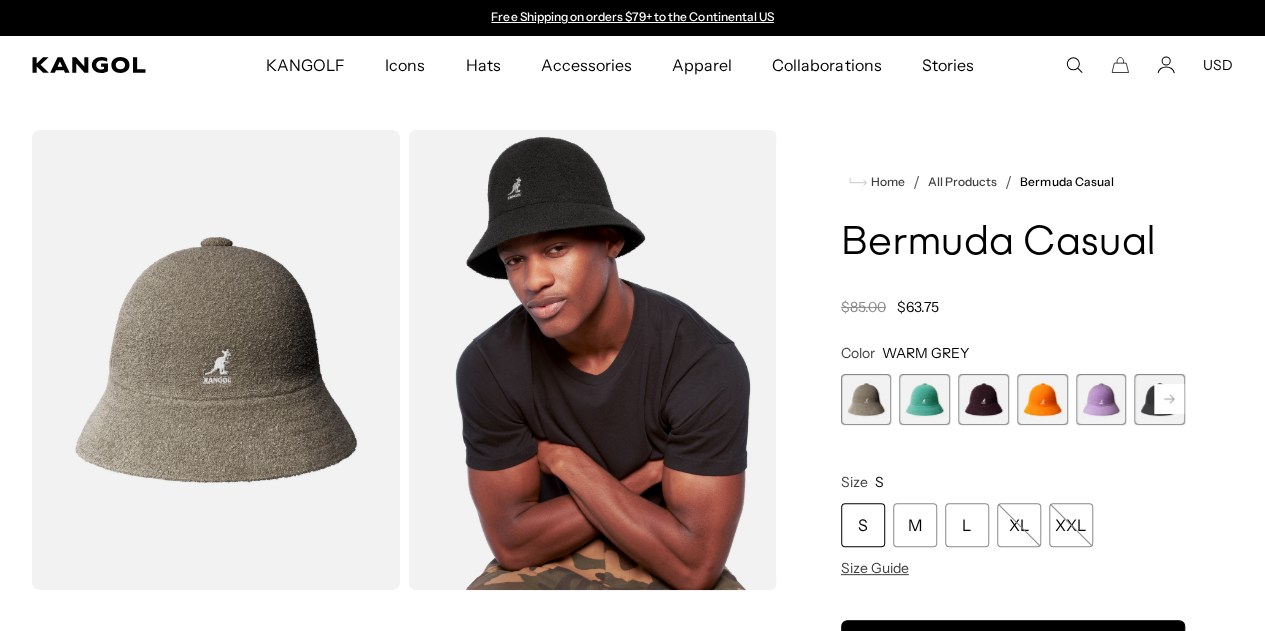 click at bounding box center [1101, 399] 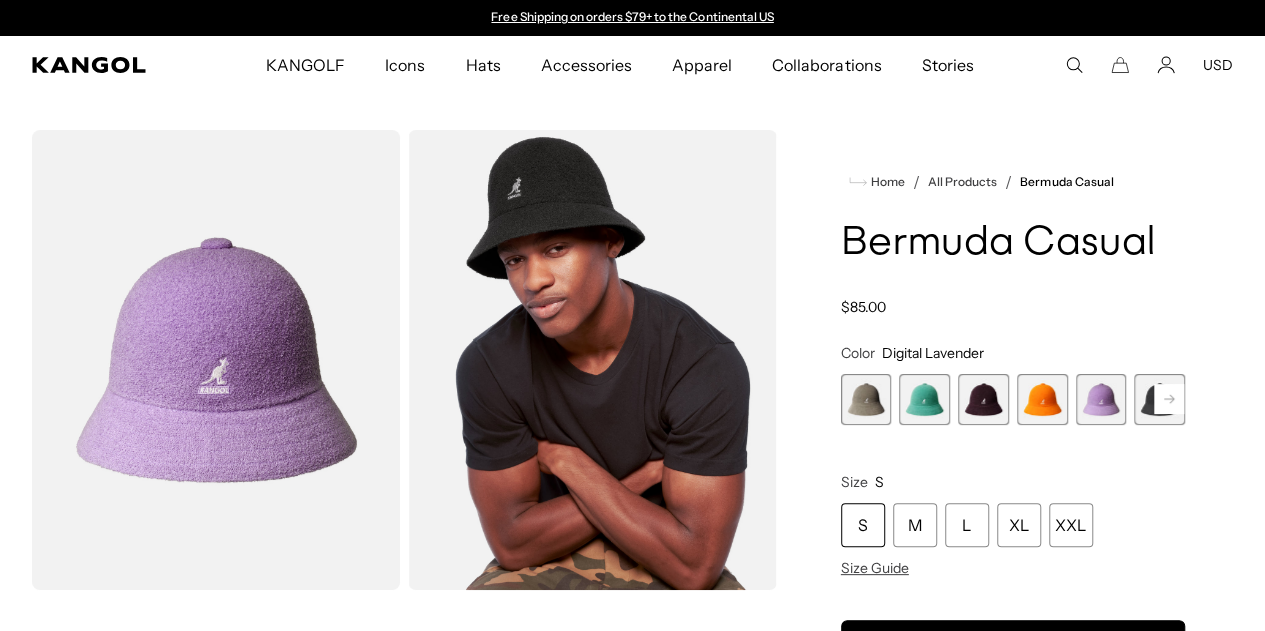 scroll, scrollTop: 0, scrollLeft: 0, axis: both 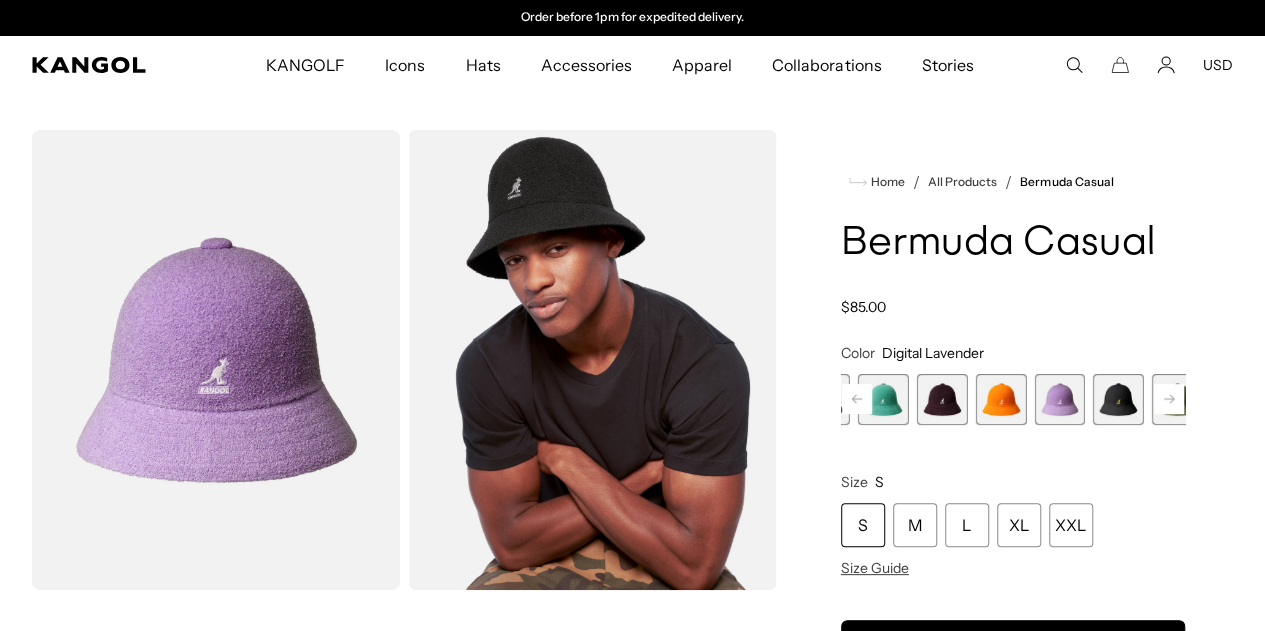 click 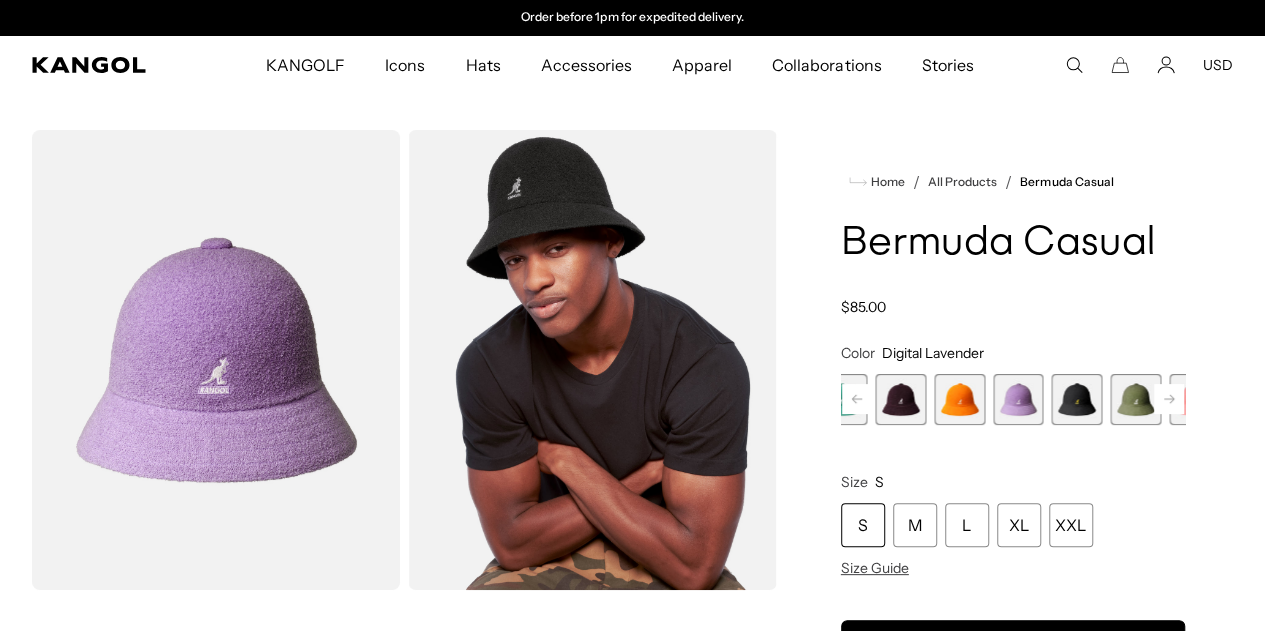 click 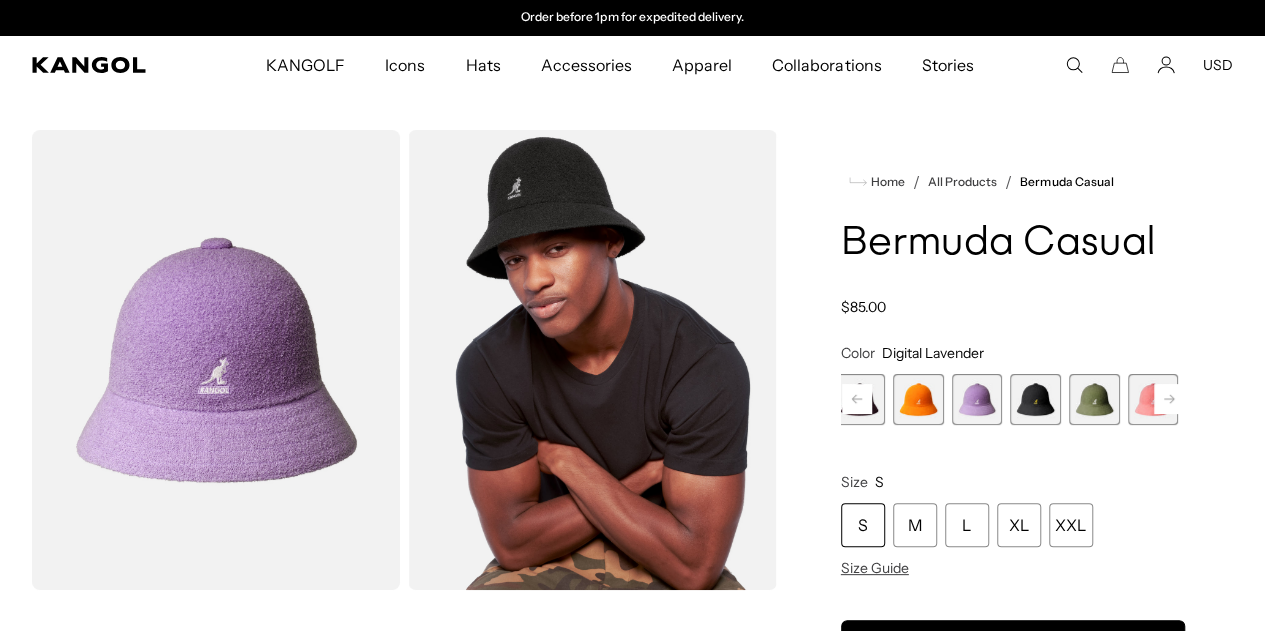 click 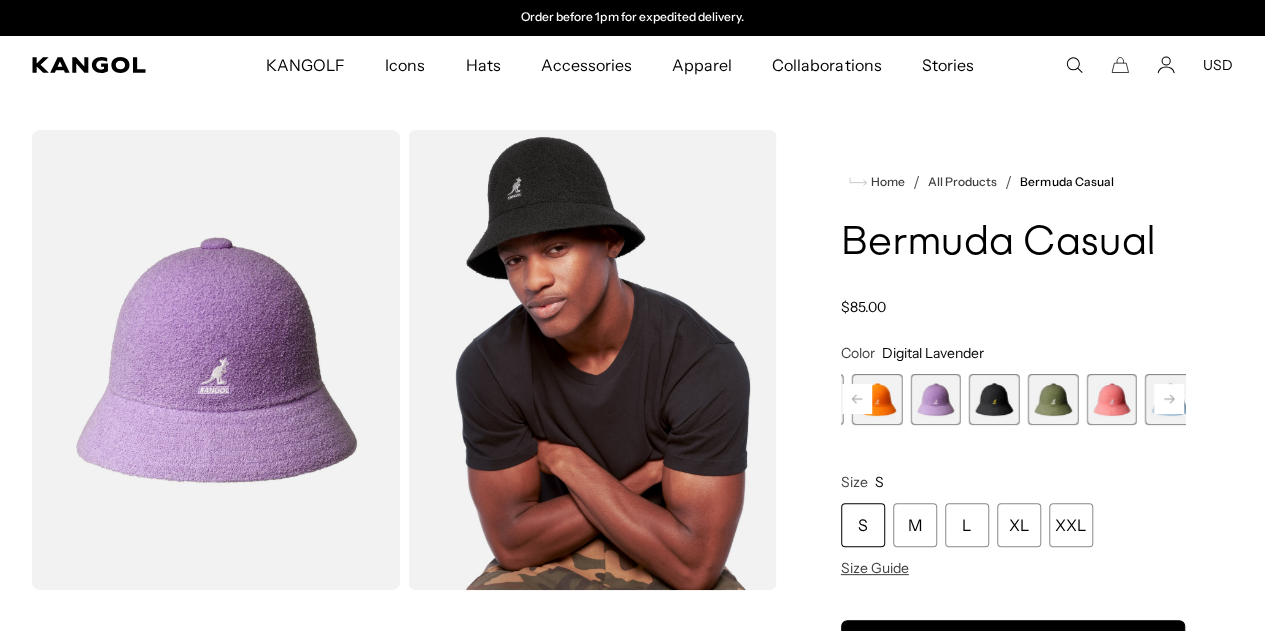 click 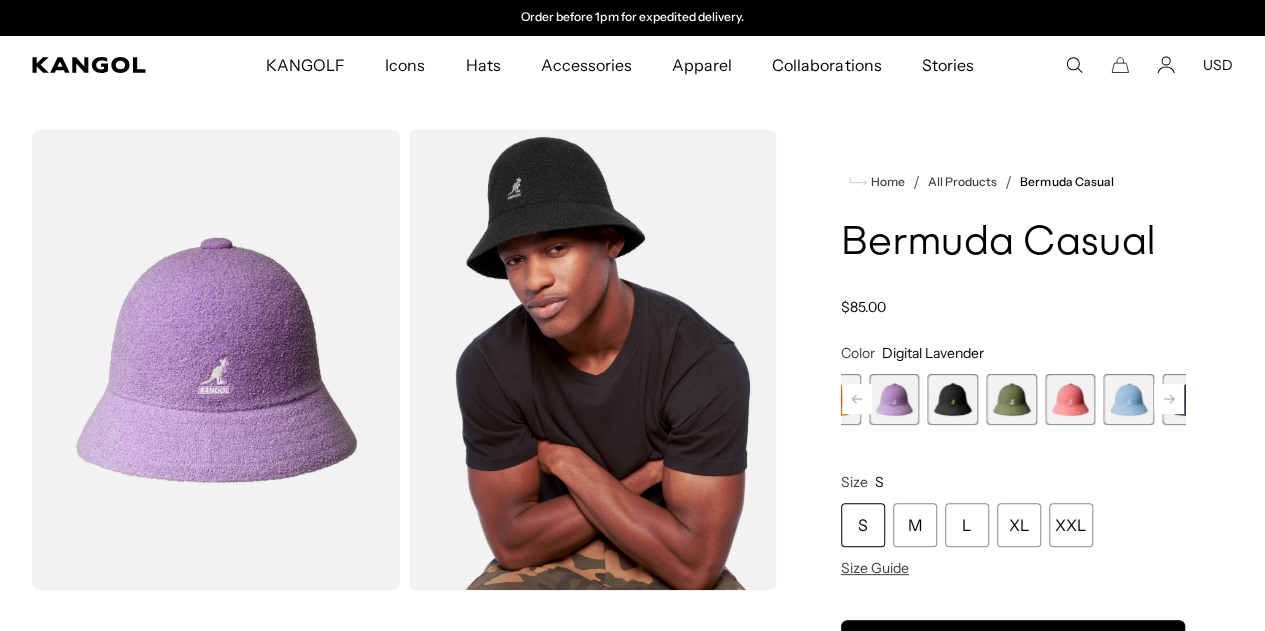 click 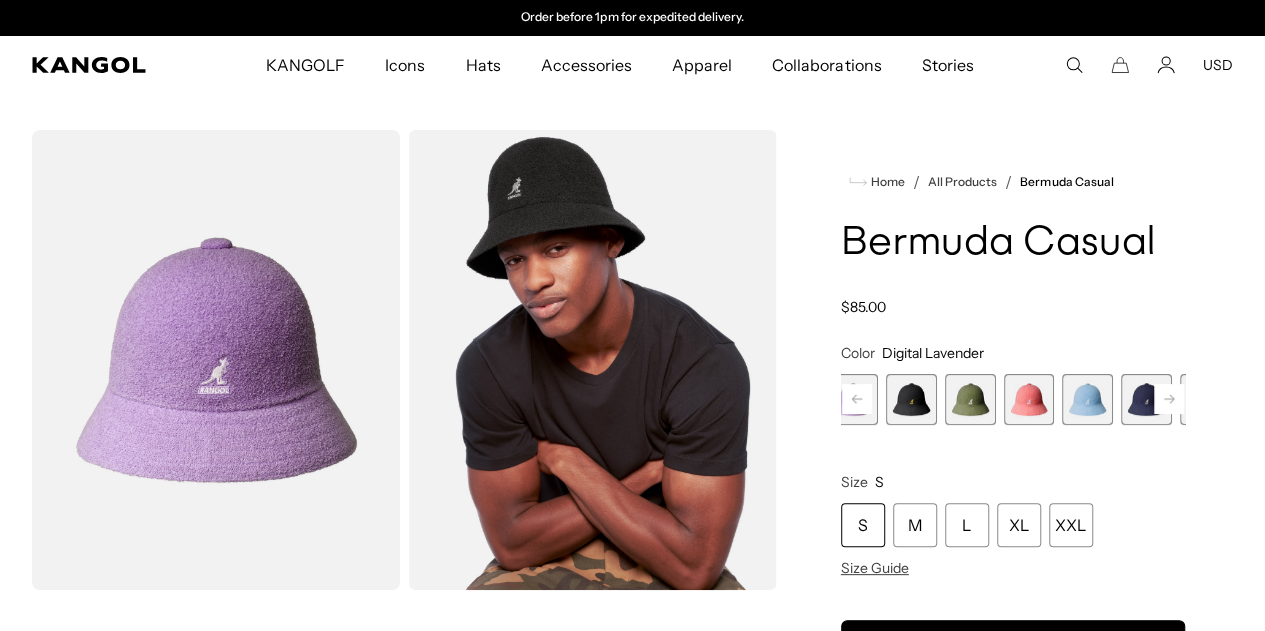 click 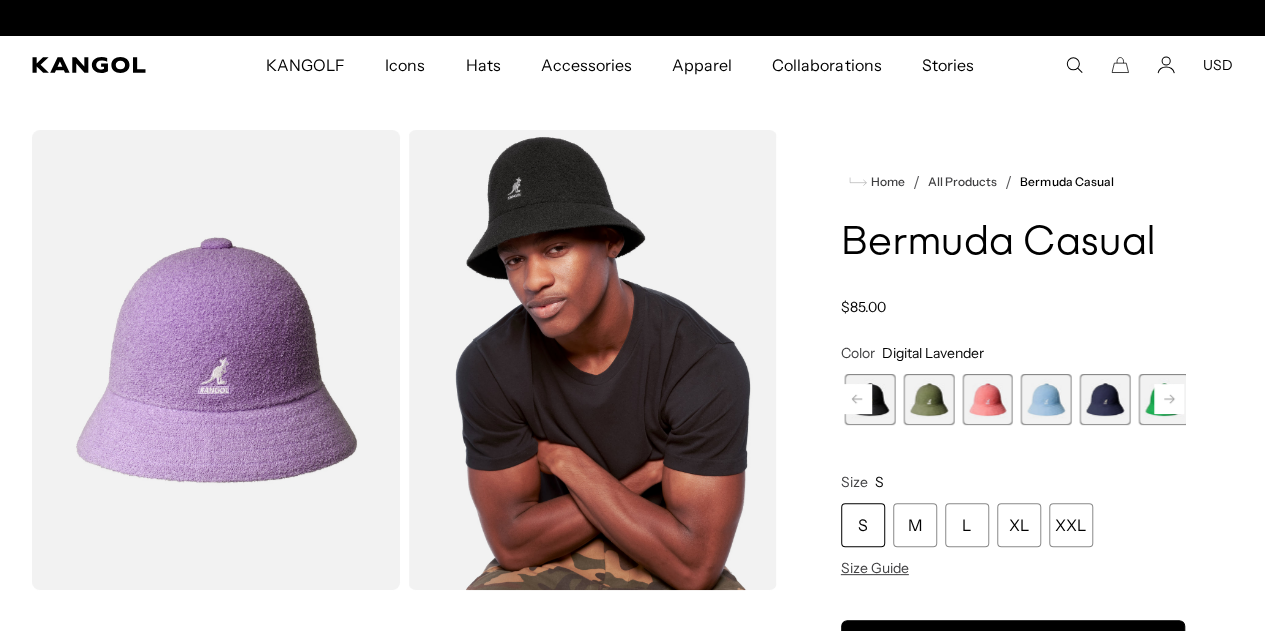 scroll, scrollTop: 0, scrollLeft: 0, axis: both 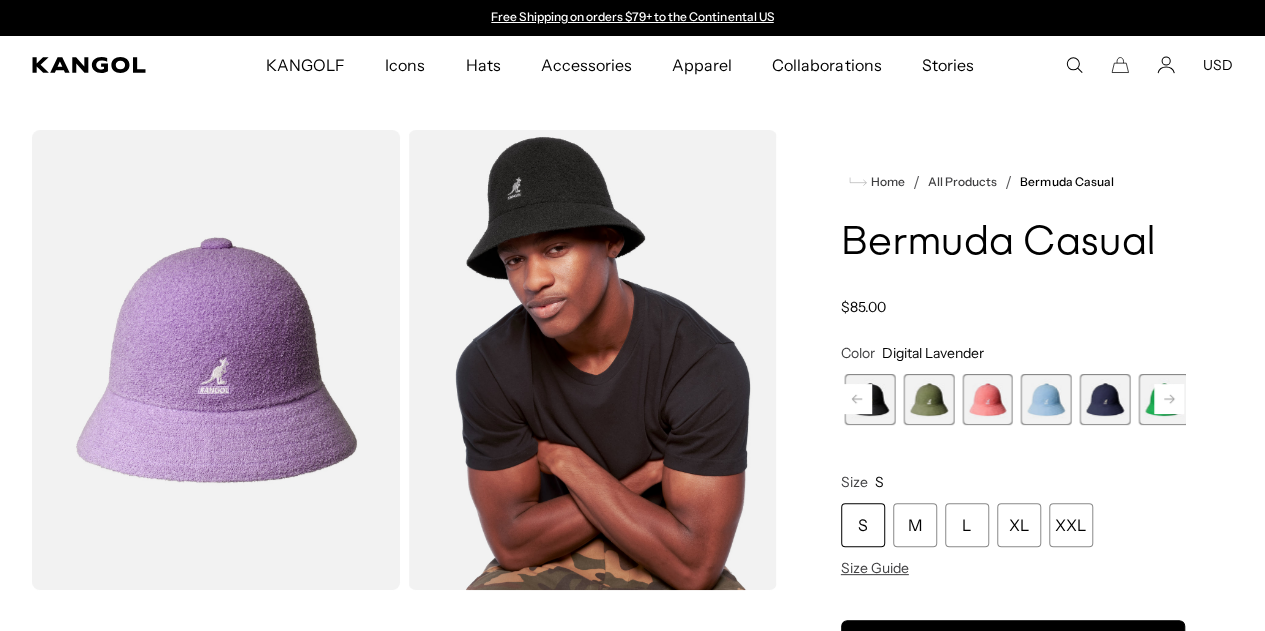 click 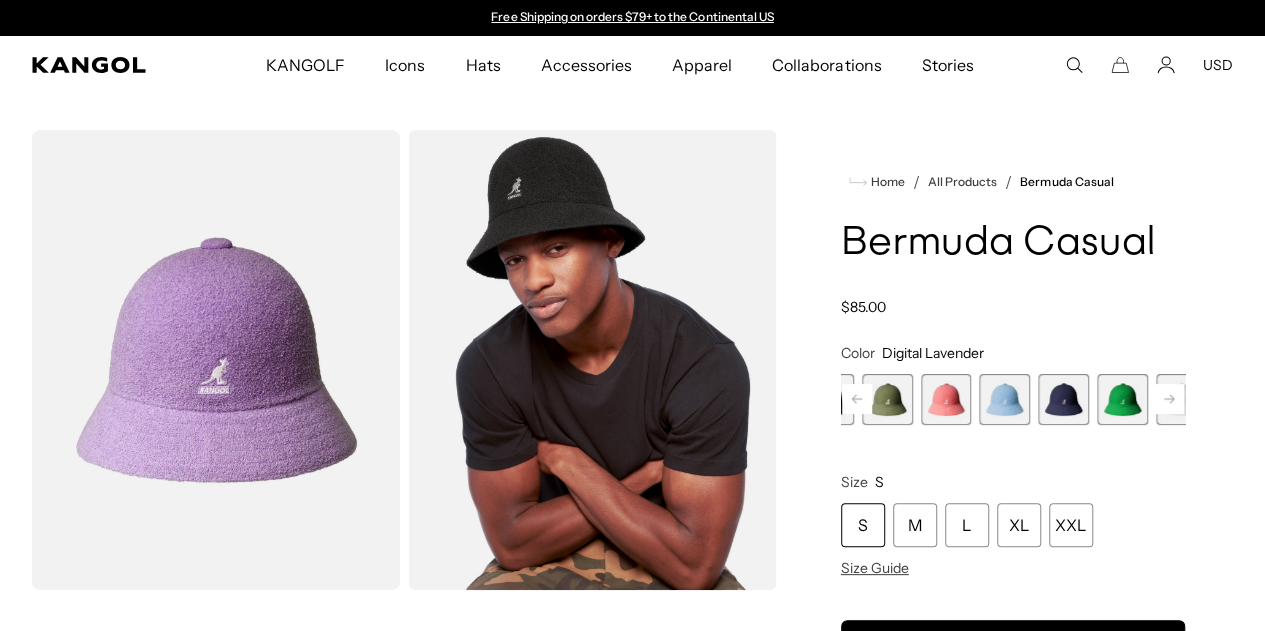 click 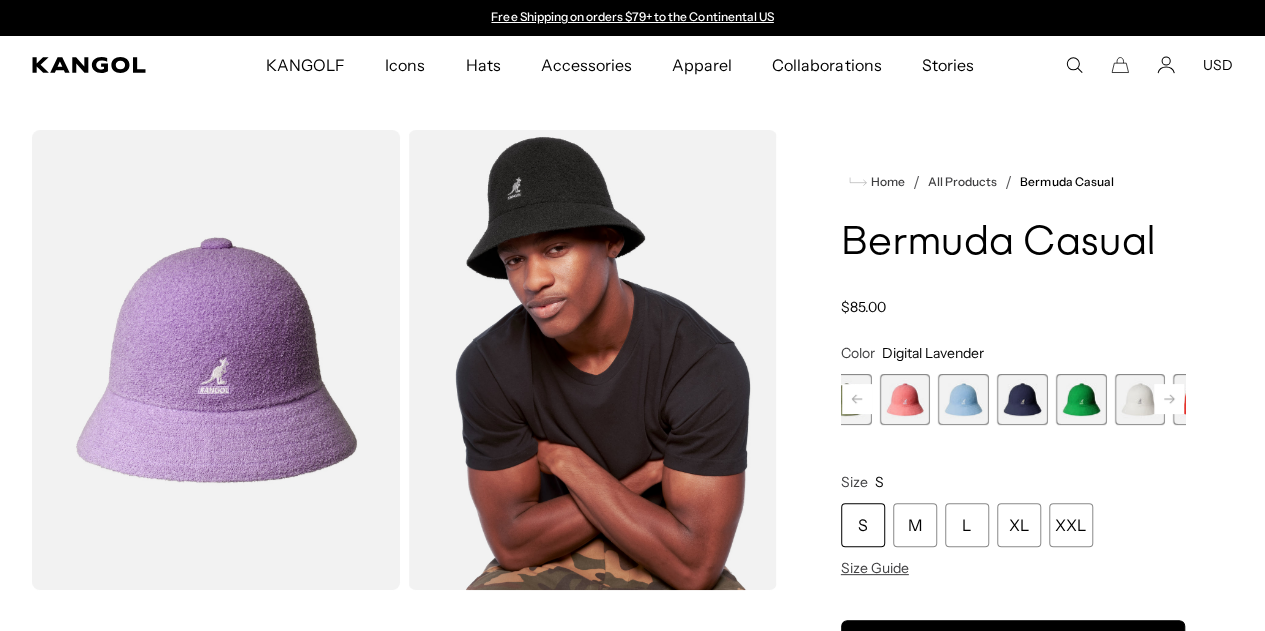 click 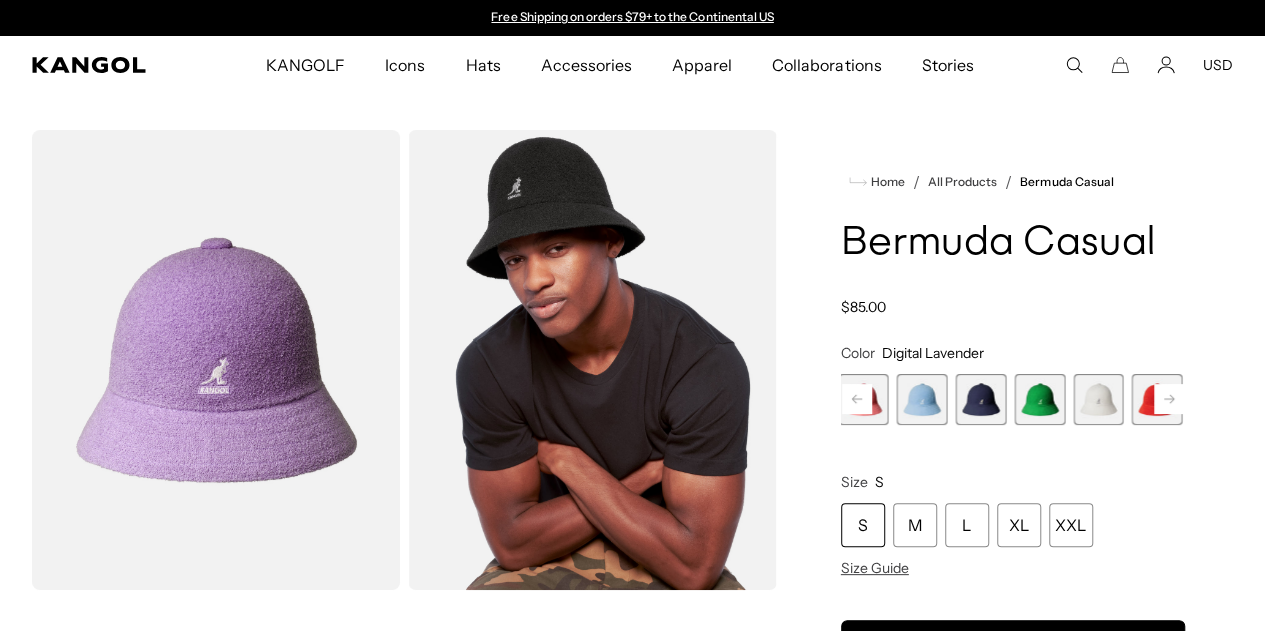 click 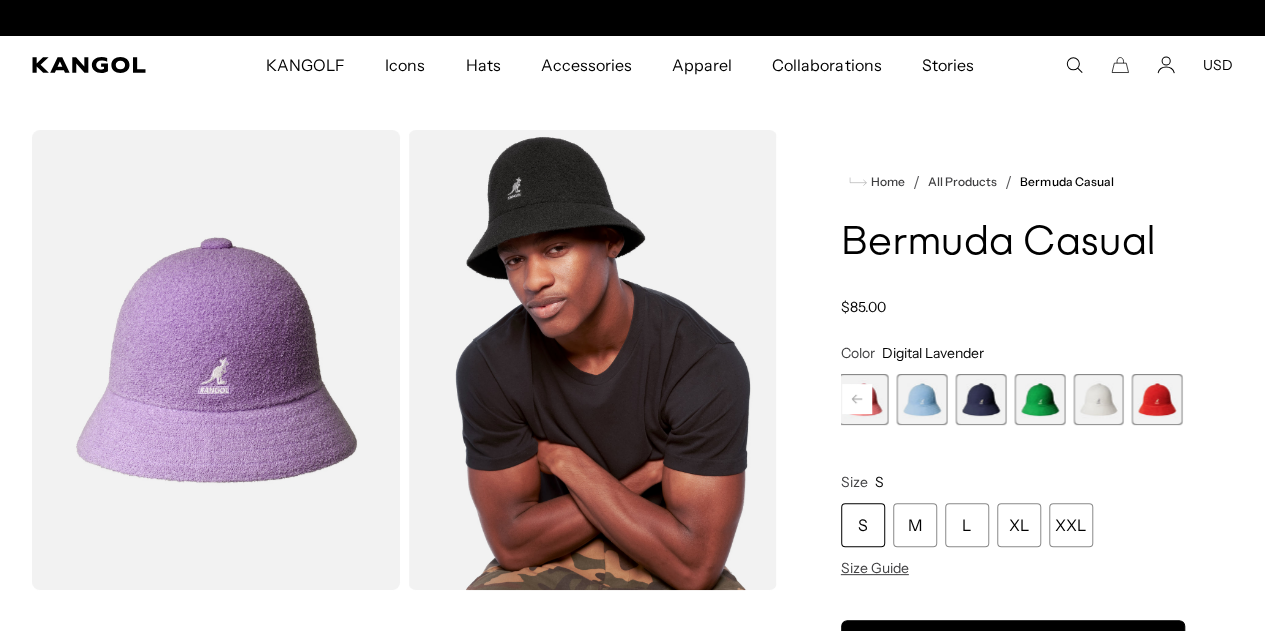 scroll, scrollTop: 0, scrollLeft: 412, axis: horizontal 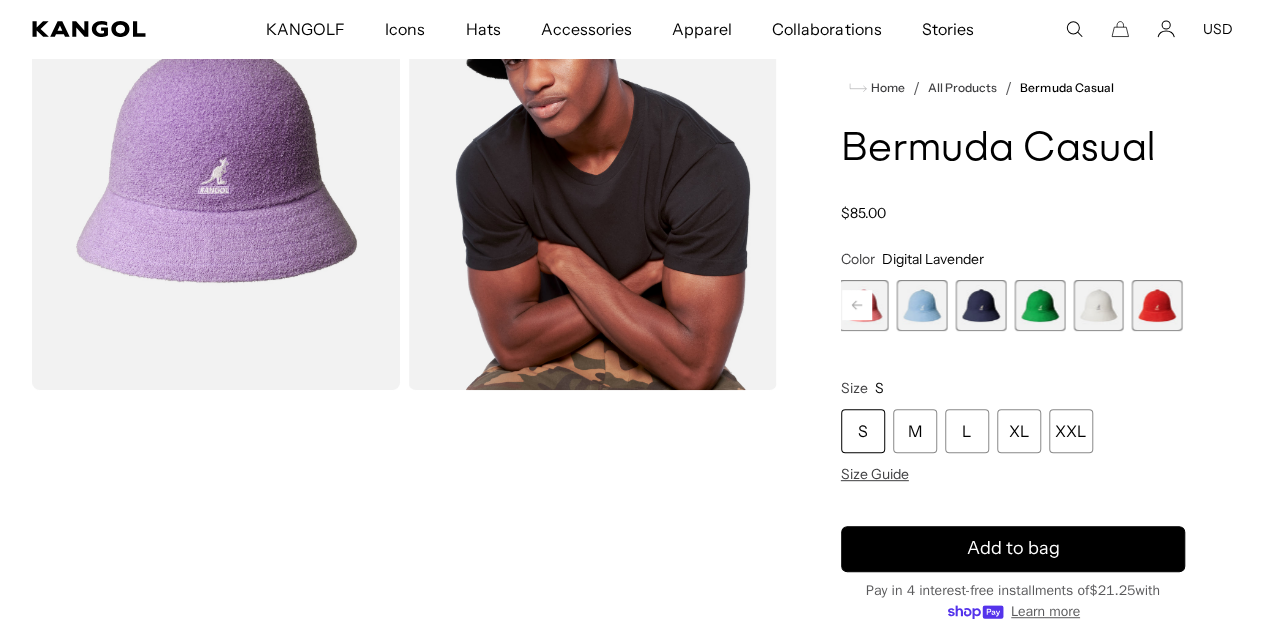 click at bounding box center [1333, 305] 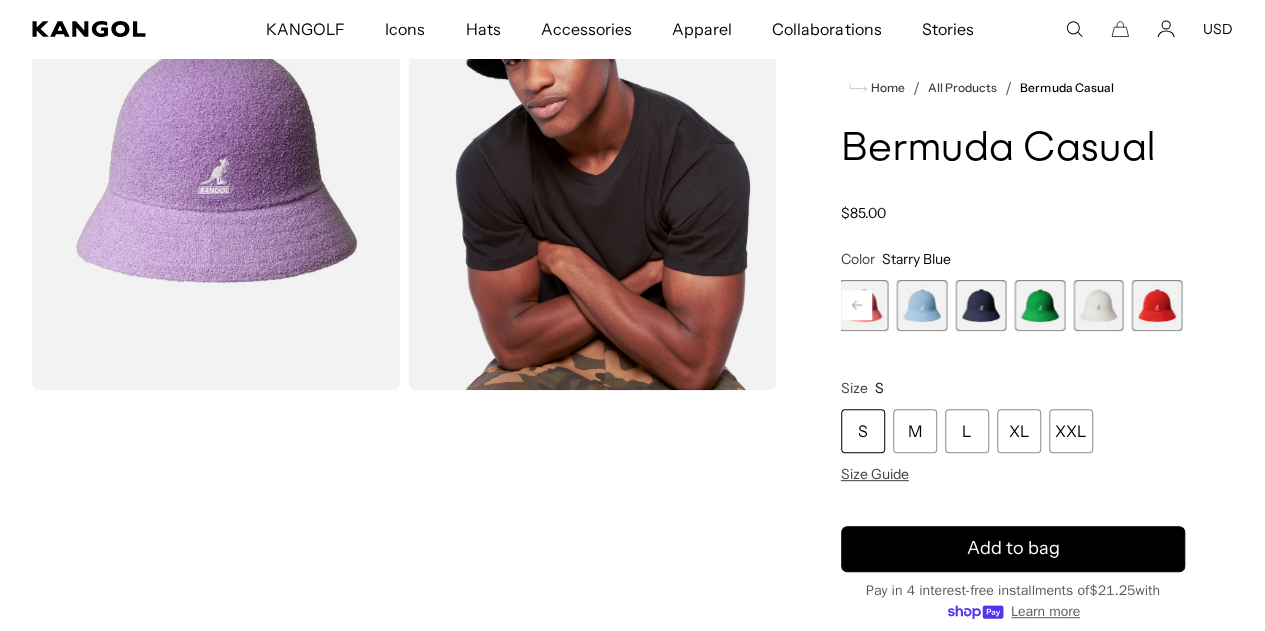scroll, scrollTop: 0, scrollLeft: 412, axis: horizontal 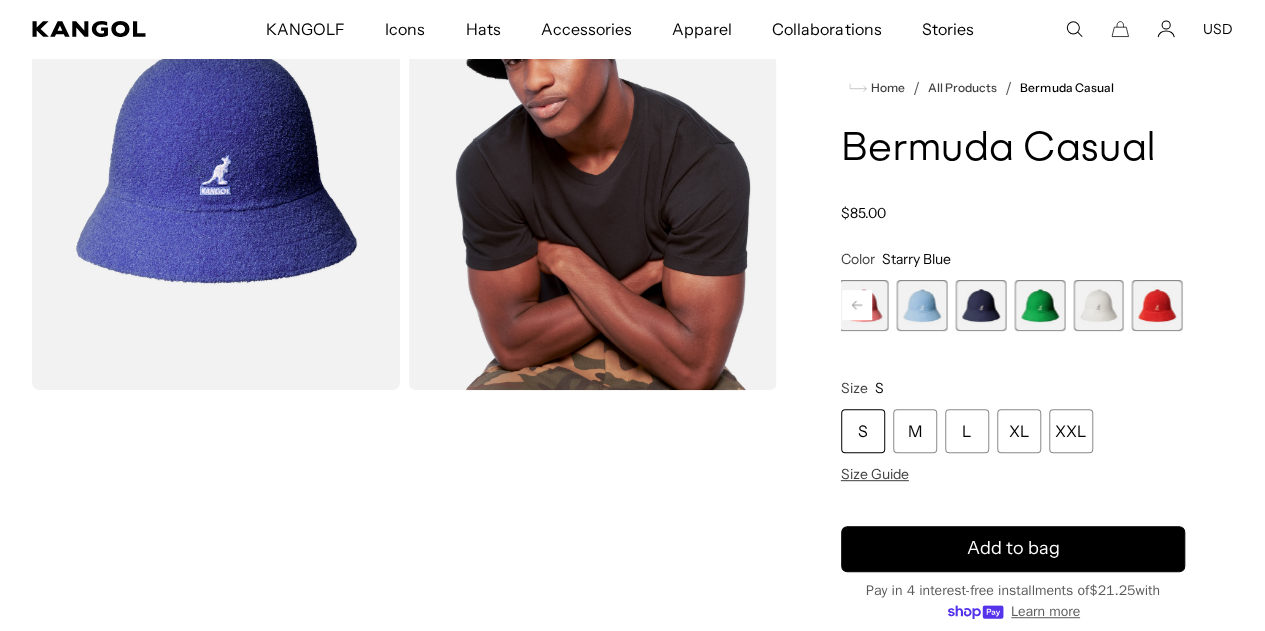 click 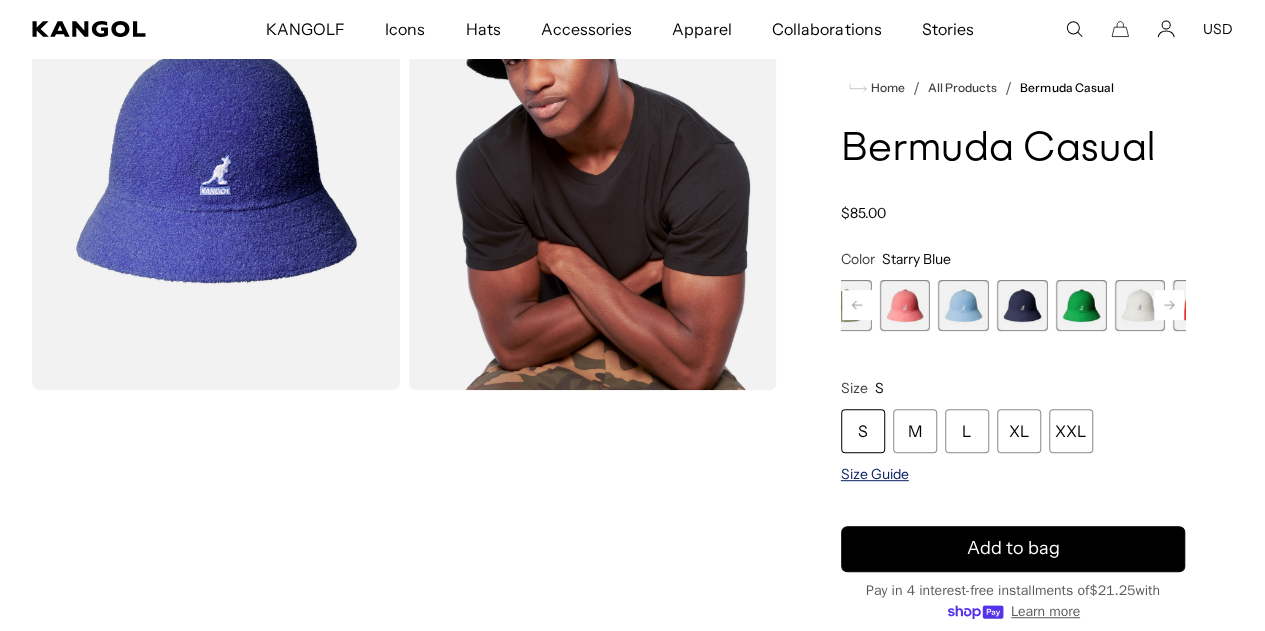 click on "Size Guide" at bounding box center [875, 474] 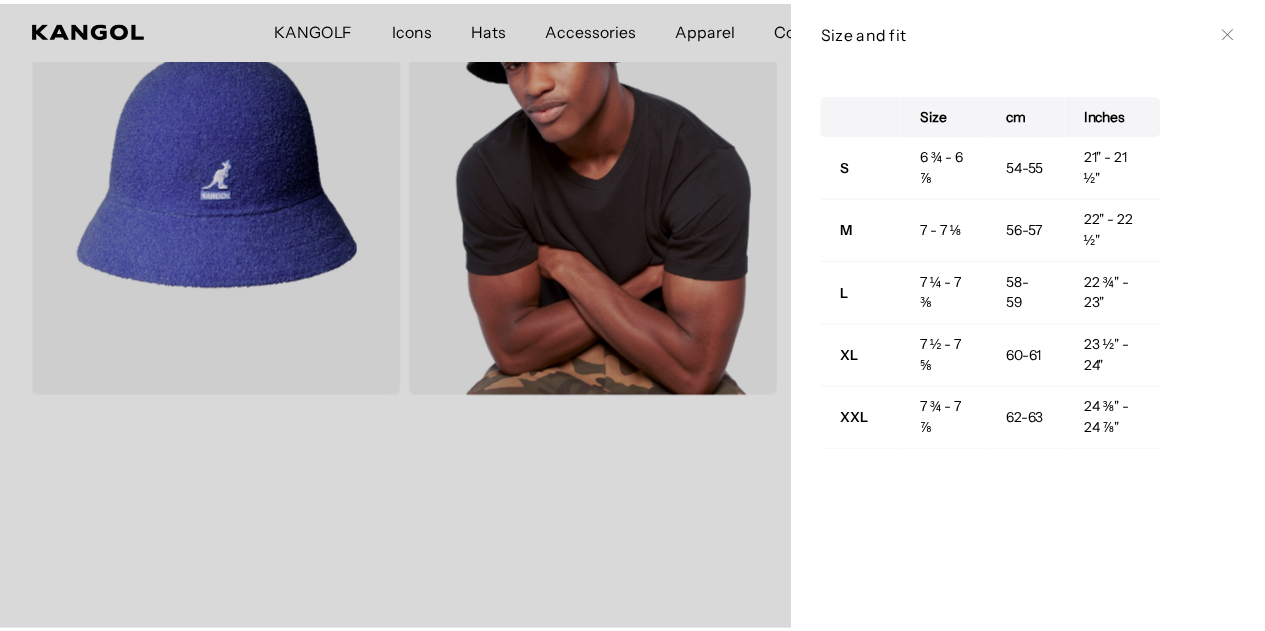 scroll, scrollTop: 0, scrollLeft: 412, axis: horizontal 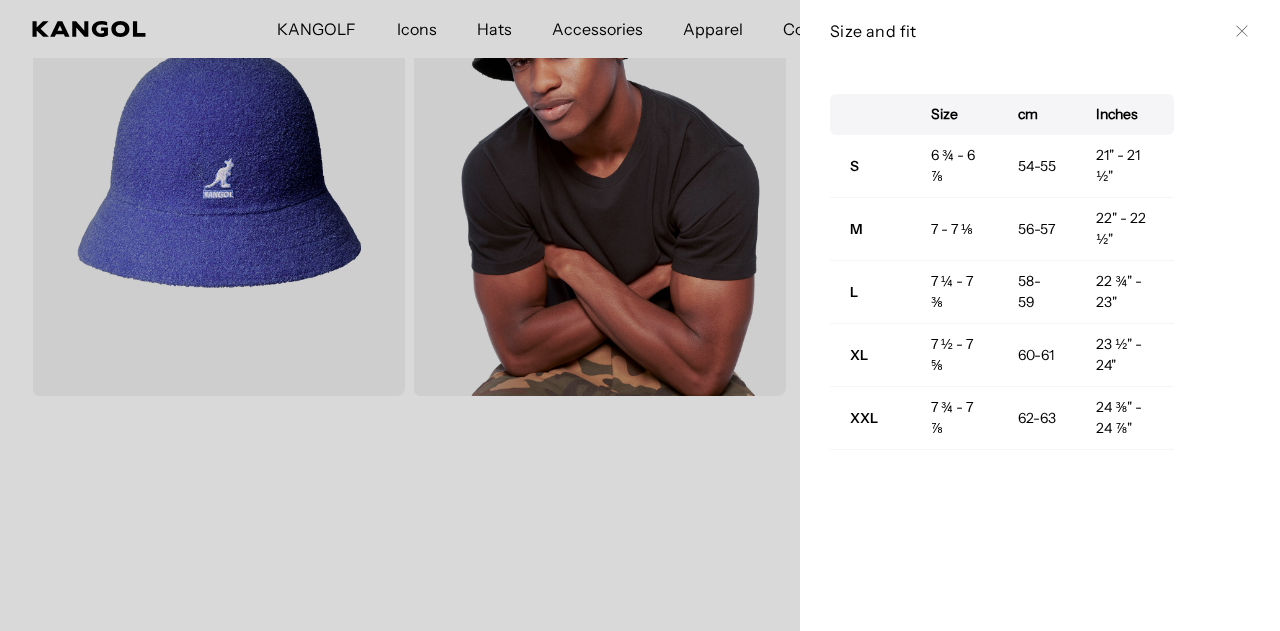 click 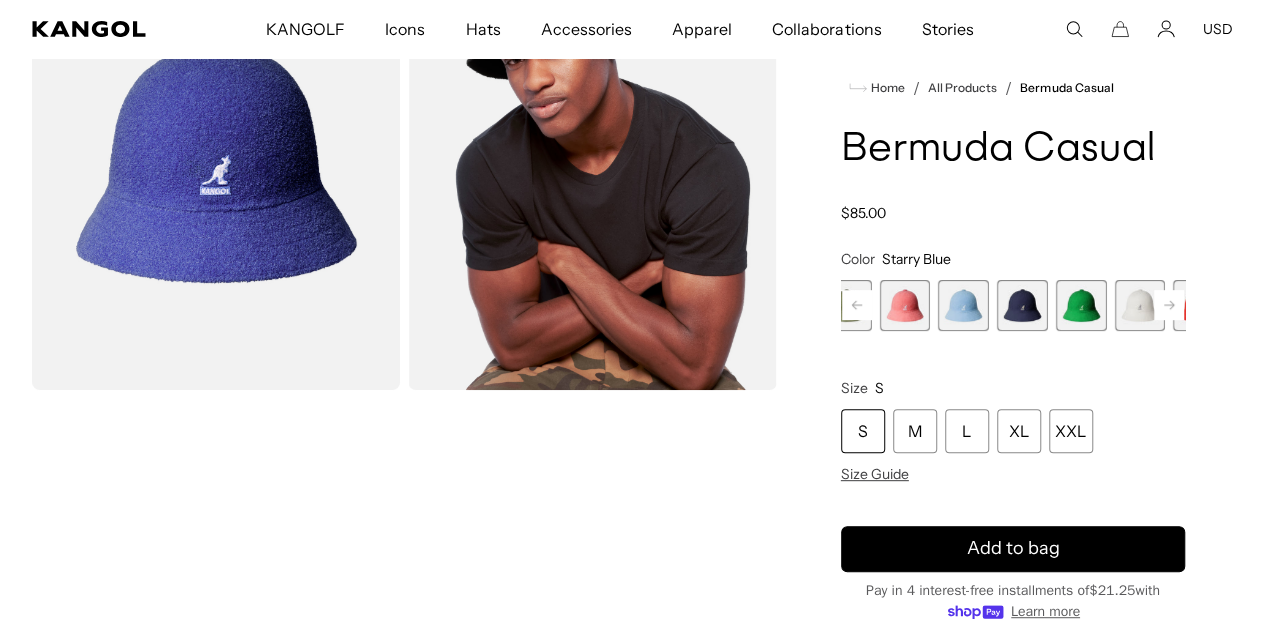 scroll, scrollTop: 0, scrollLeft: 412, axis: horizontal 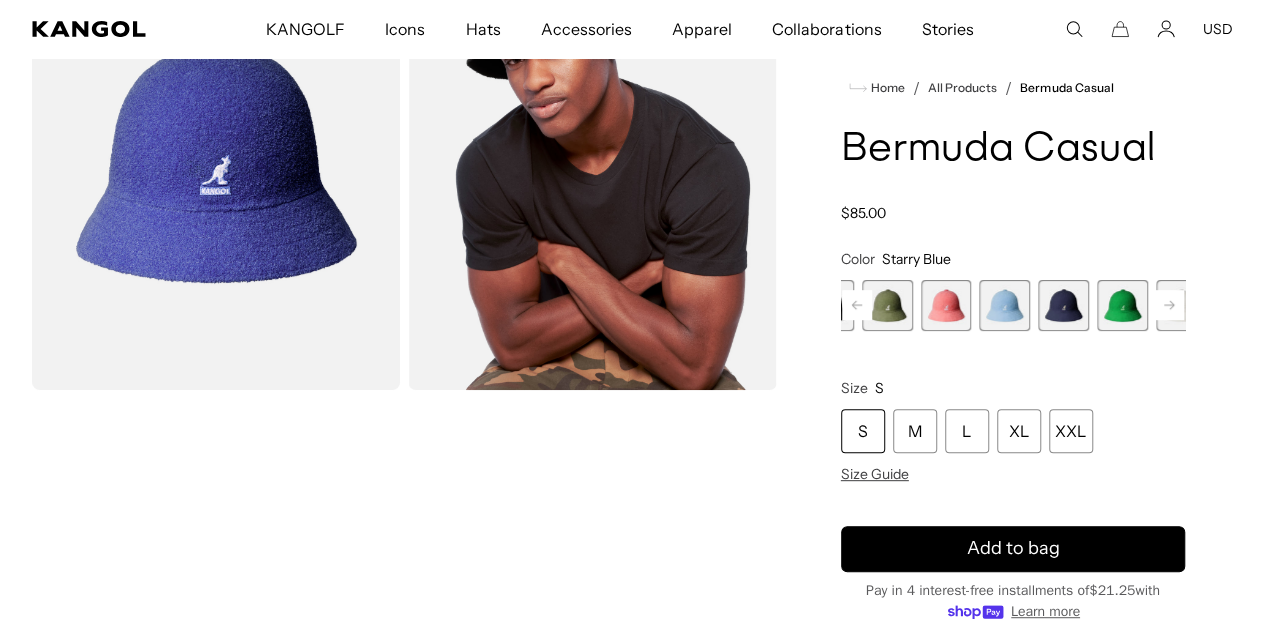 click 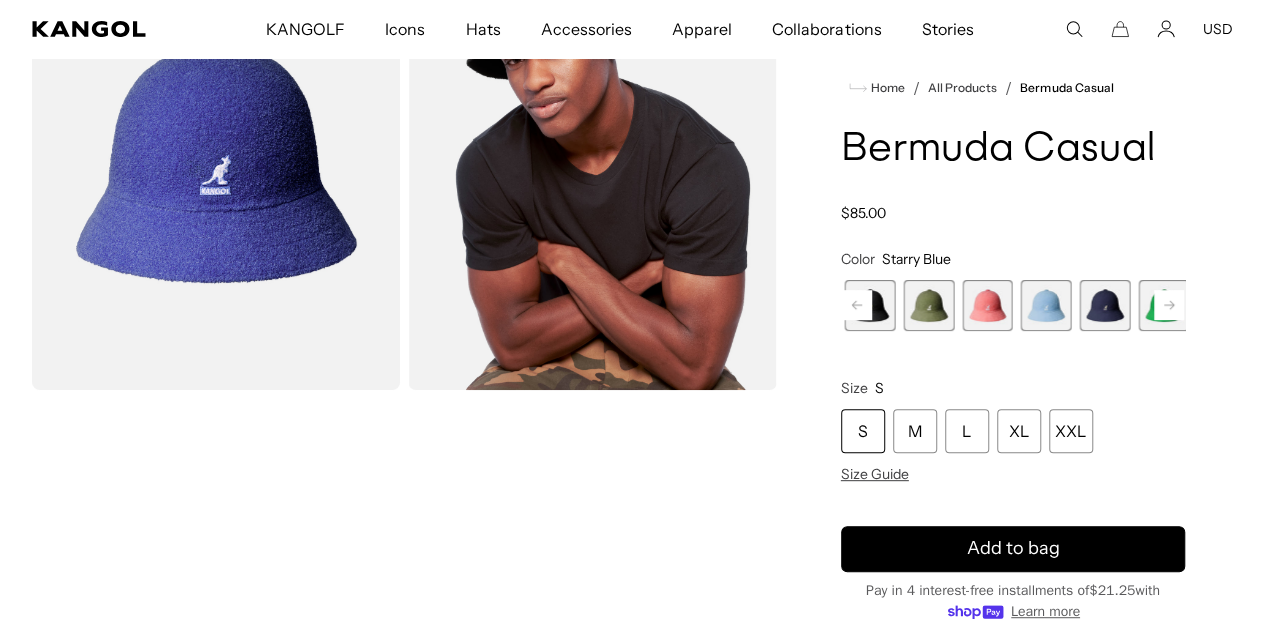 click at bounding box center [1105, 305] 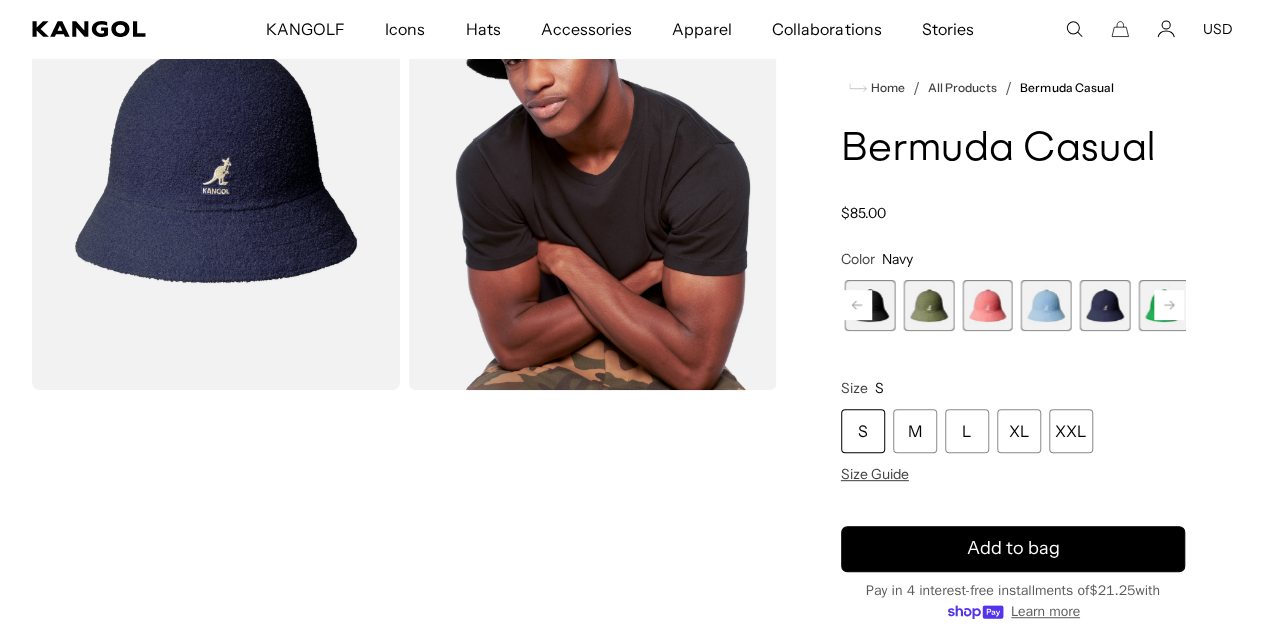 click at bounding box center [1046, 305] 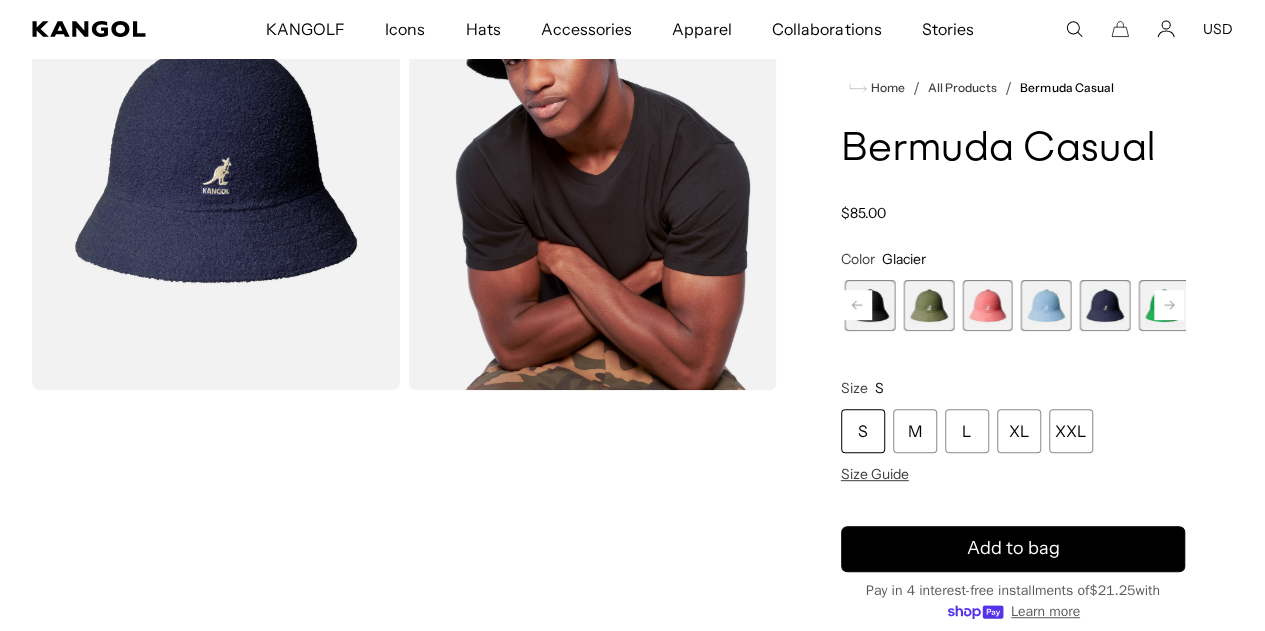 scroll, scrollTop: 0, scrollLeft: 0, axis: both 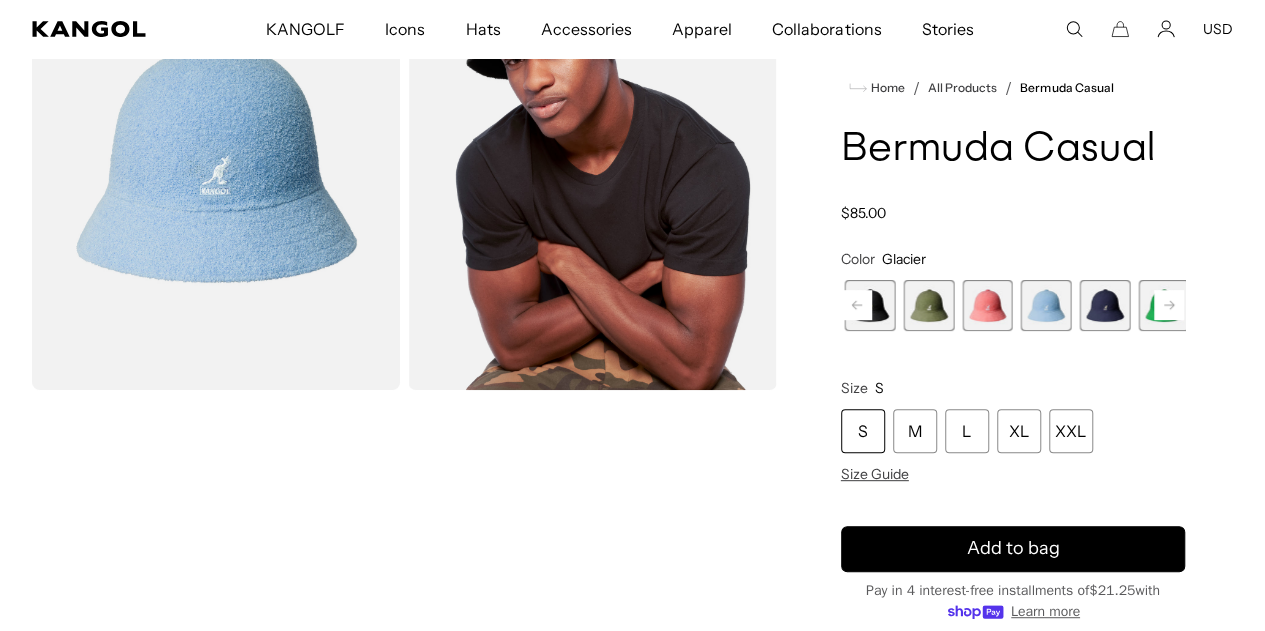 click 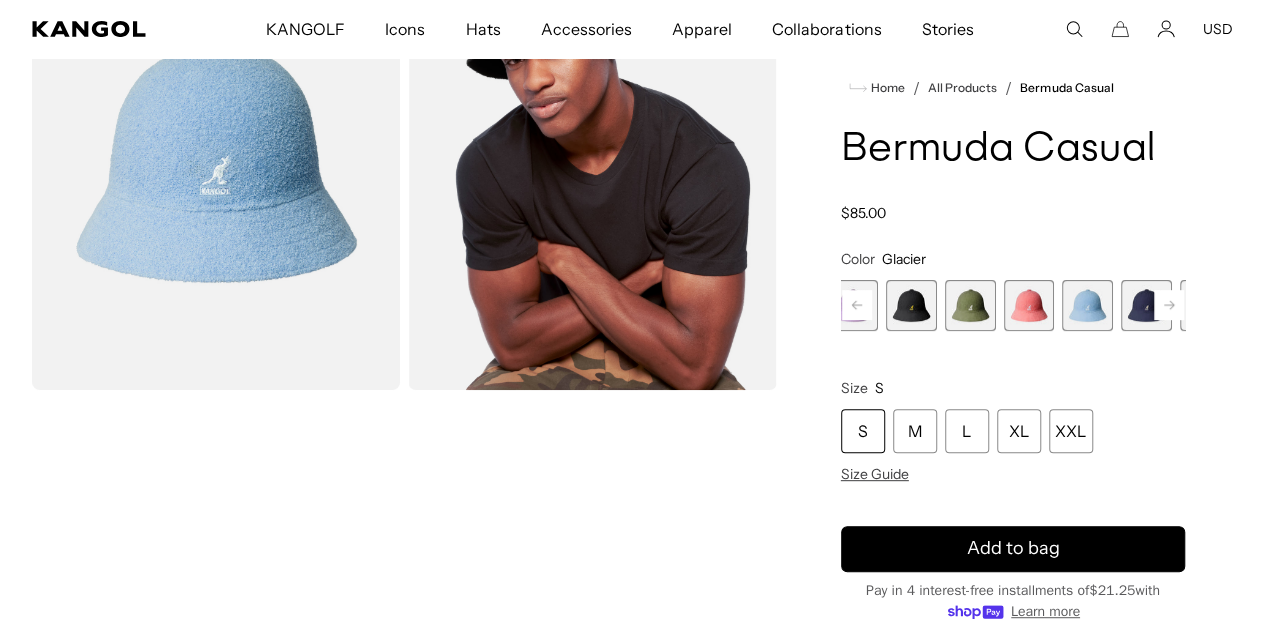 click 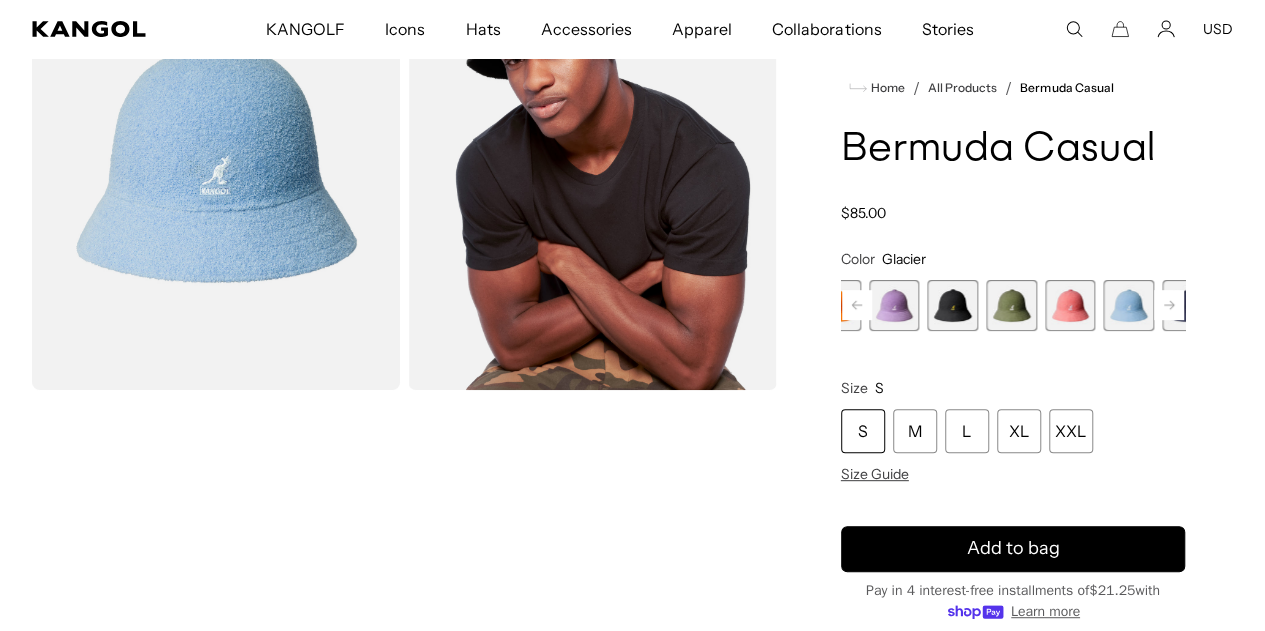 click 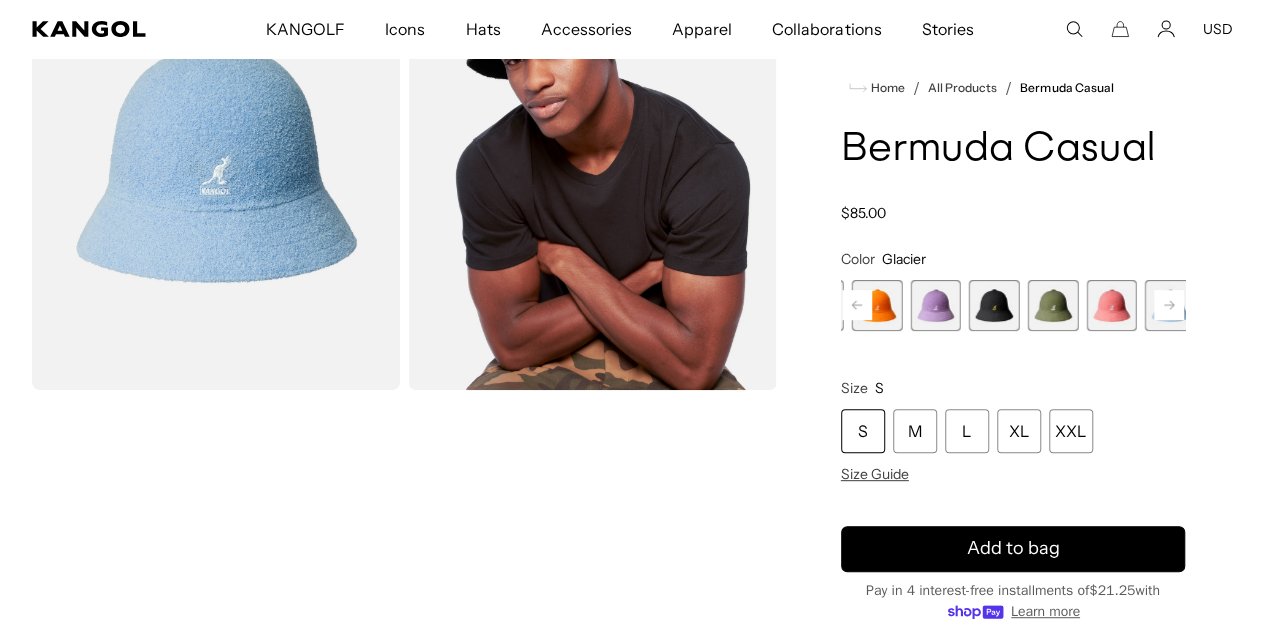 click 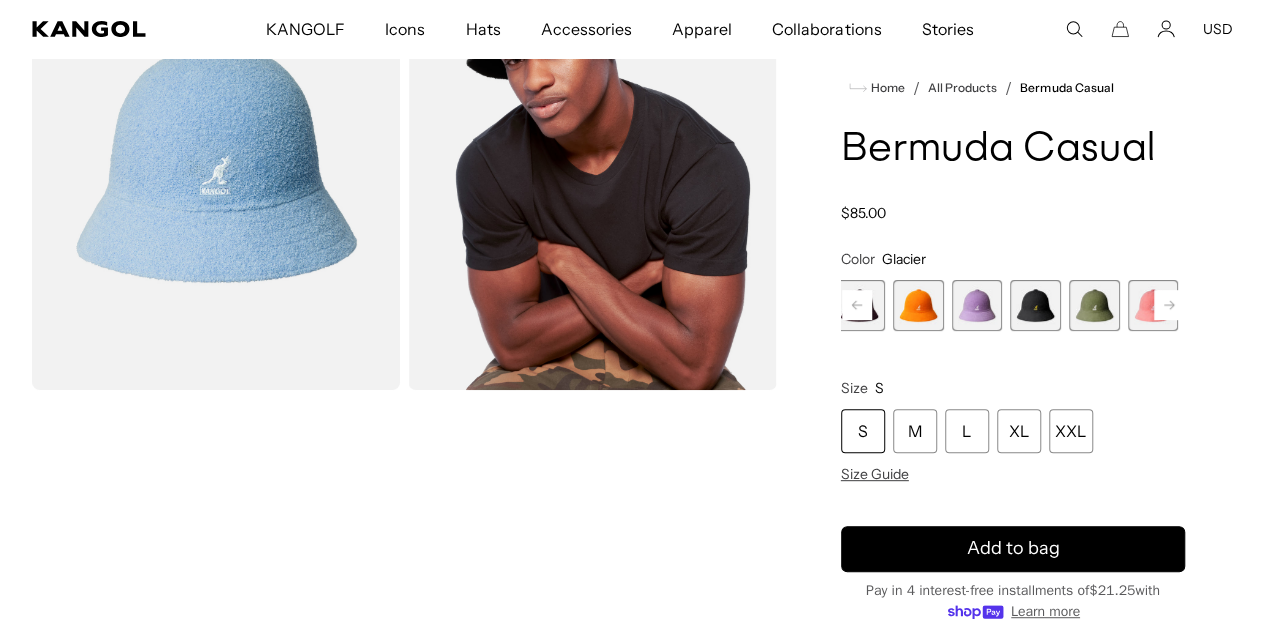 click 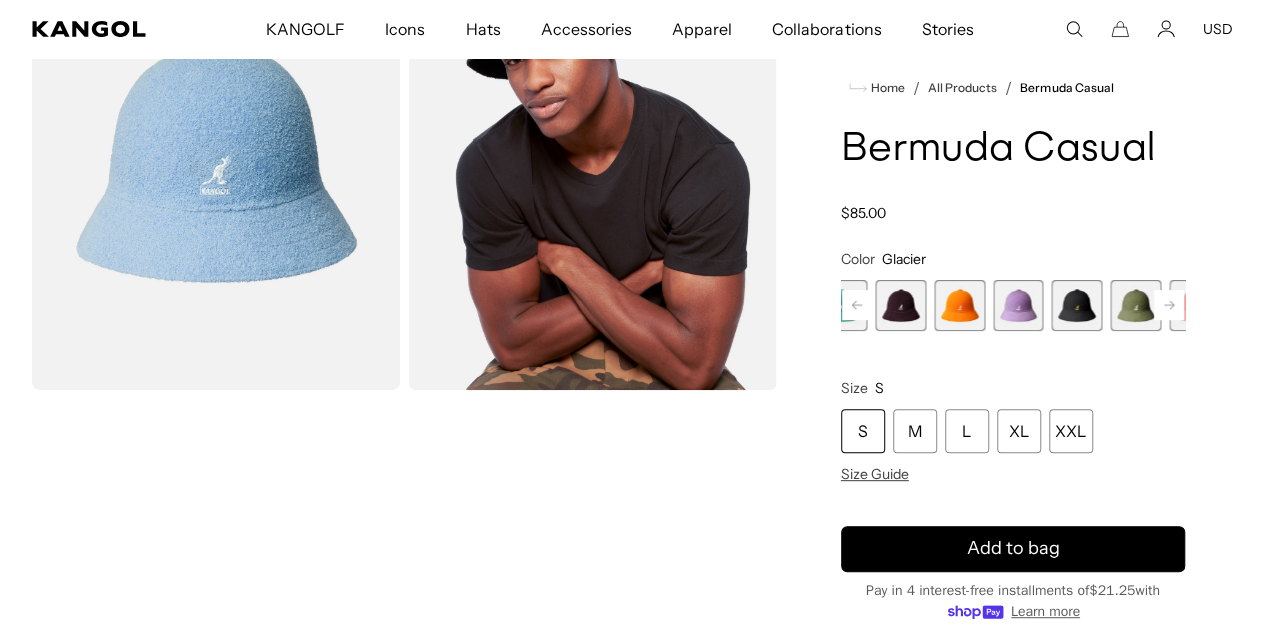 scroll, scrollTop: 0, scrollLeft: 412, axis: horizontal 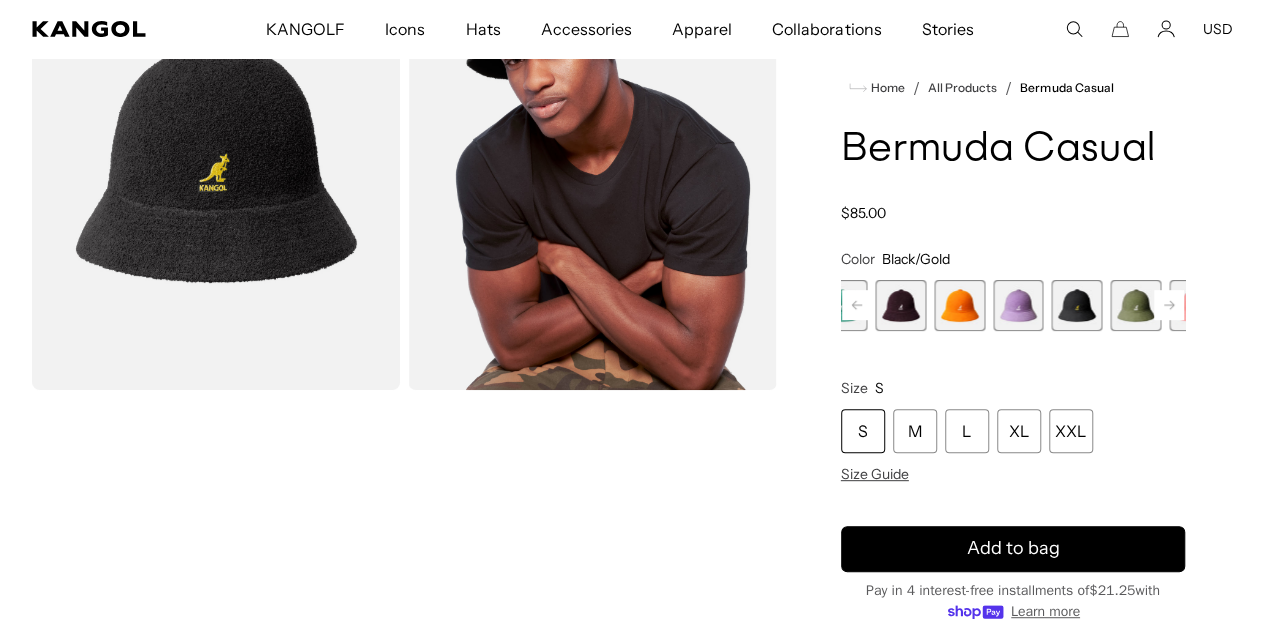 click 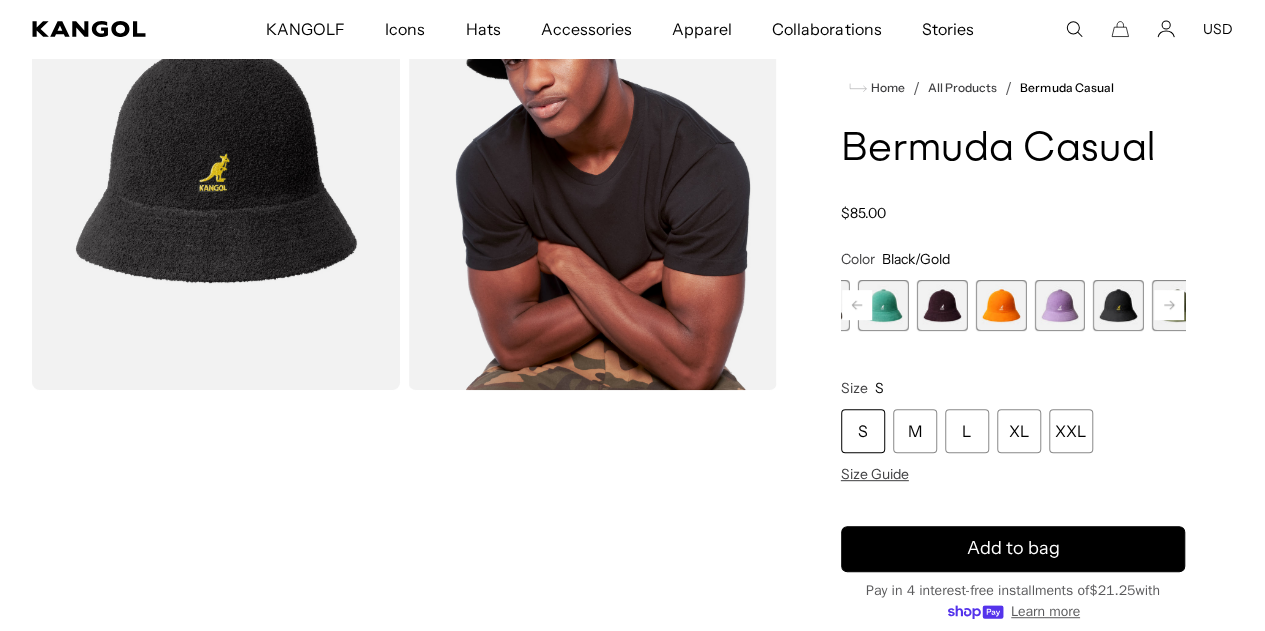 click 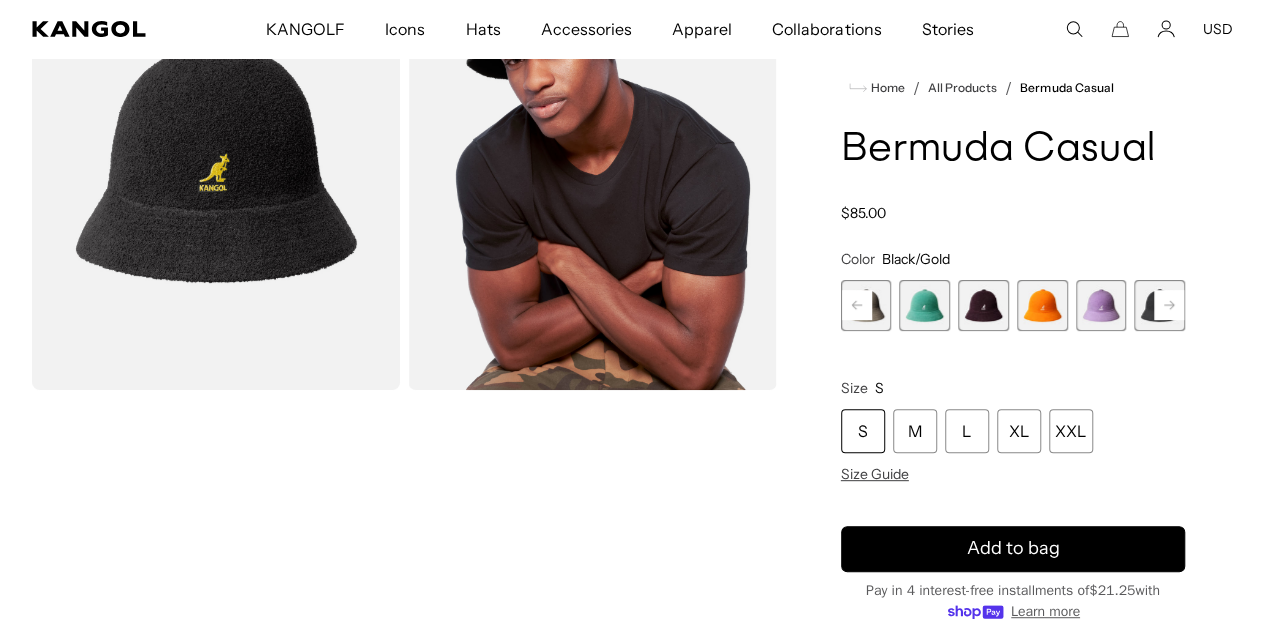 click 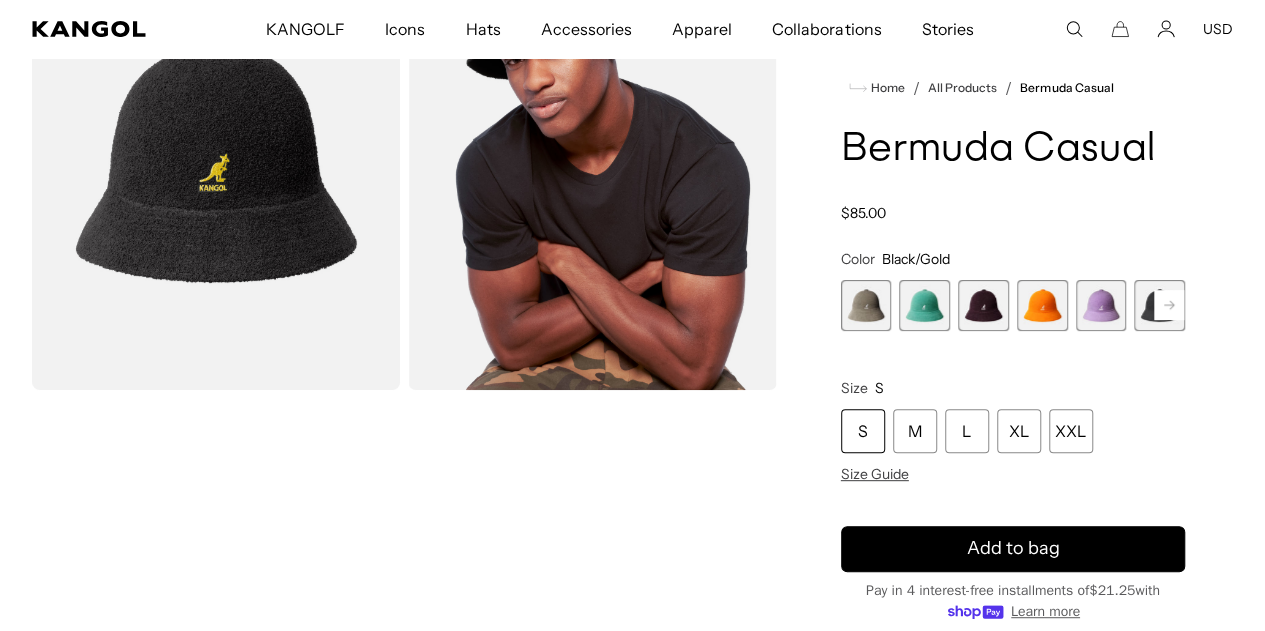 click at bounding box center [866, 305] 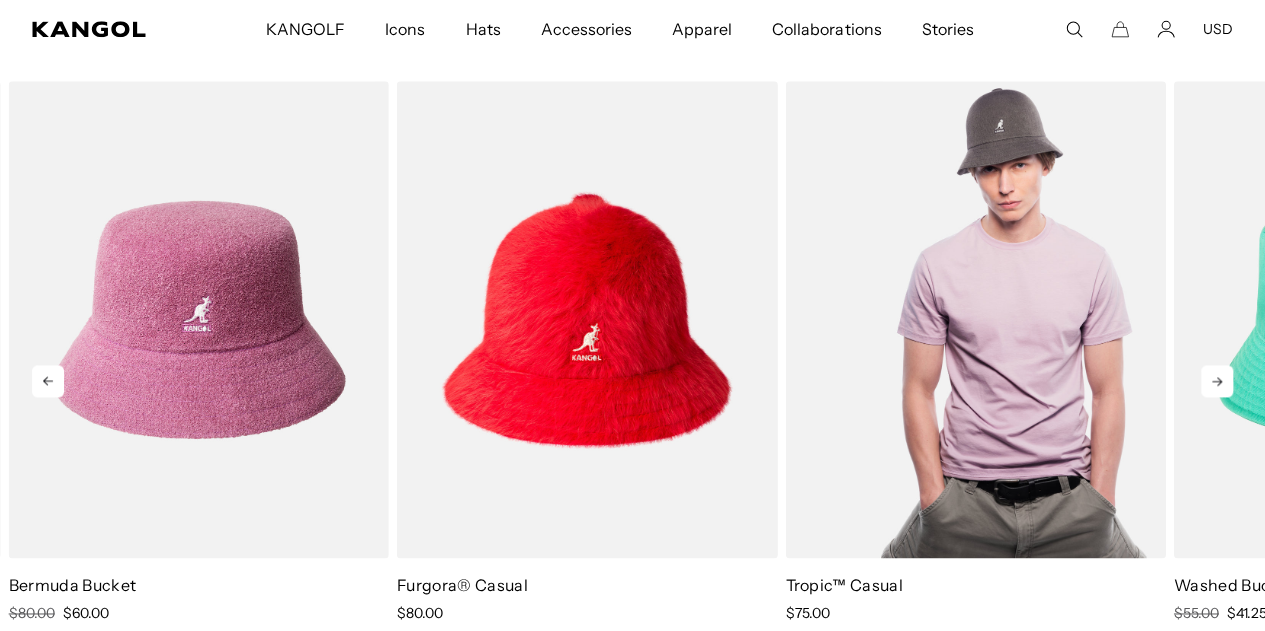 scroll, scrollTop: 1300, scrollLeft: 0, axis: vertical 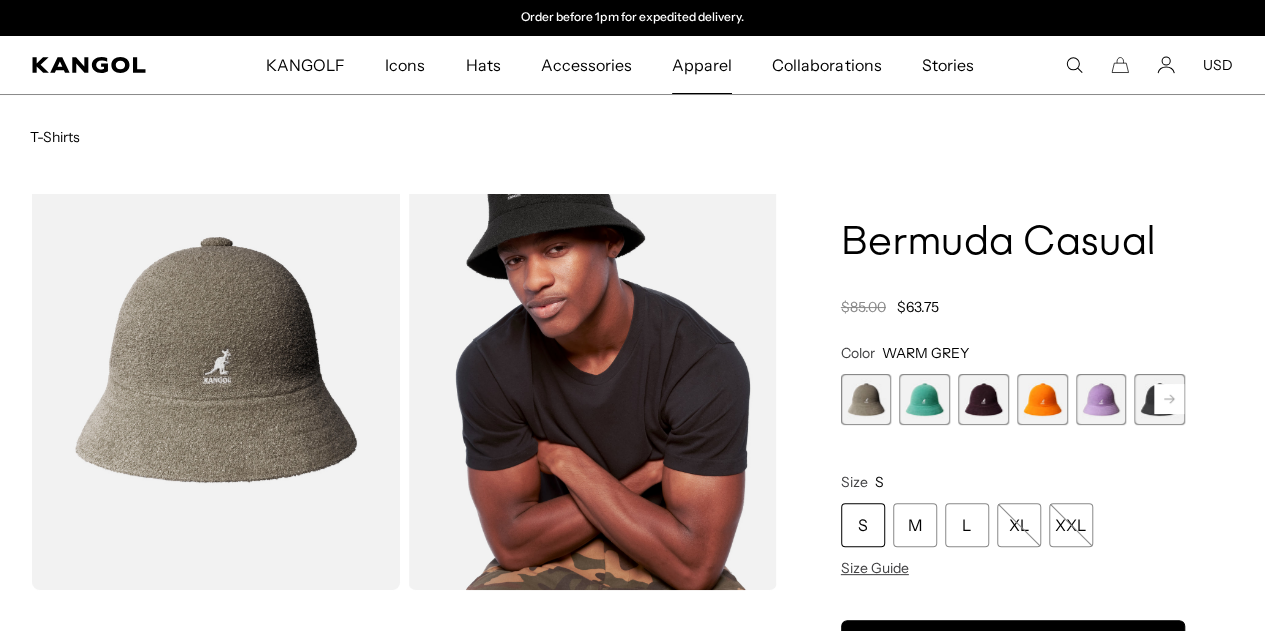 click on "Apparel" at bounding box center [702, 65] 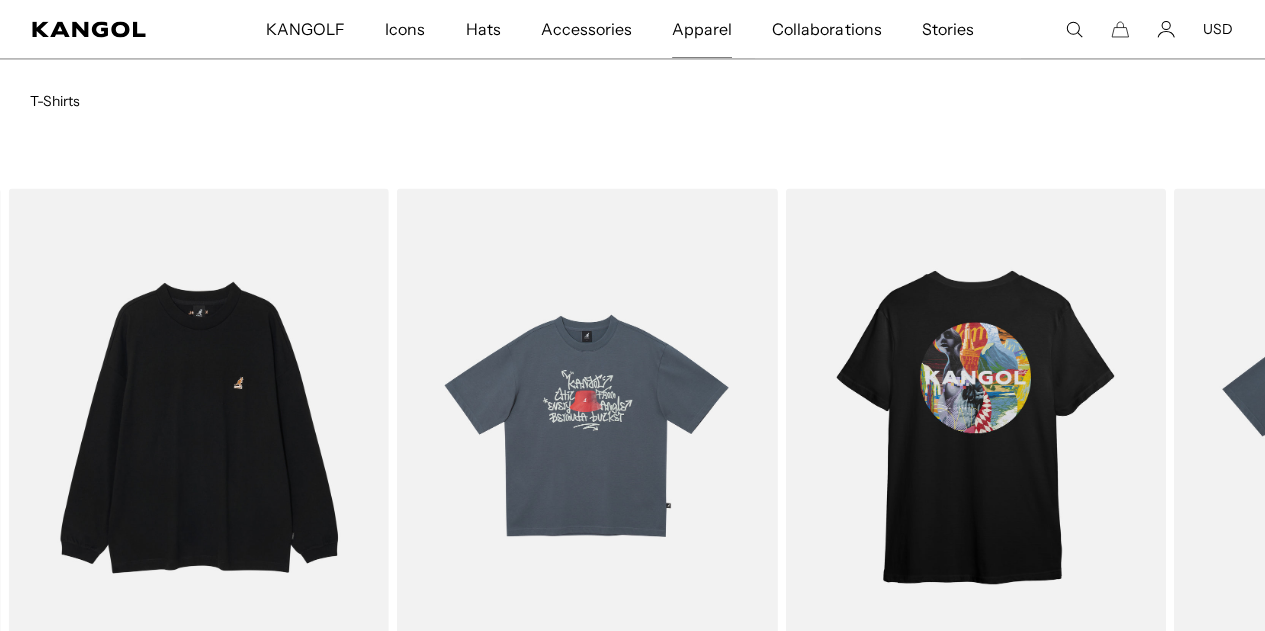 scroll, scrollTop: 2300, scrollLeft: 0, axis: vertical 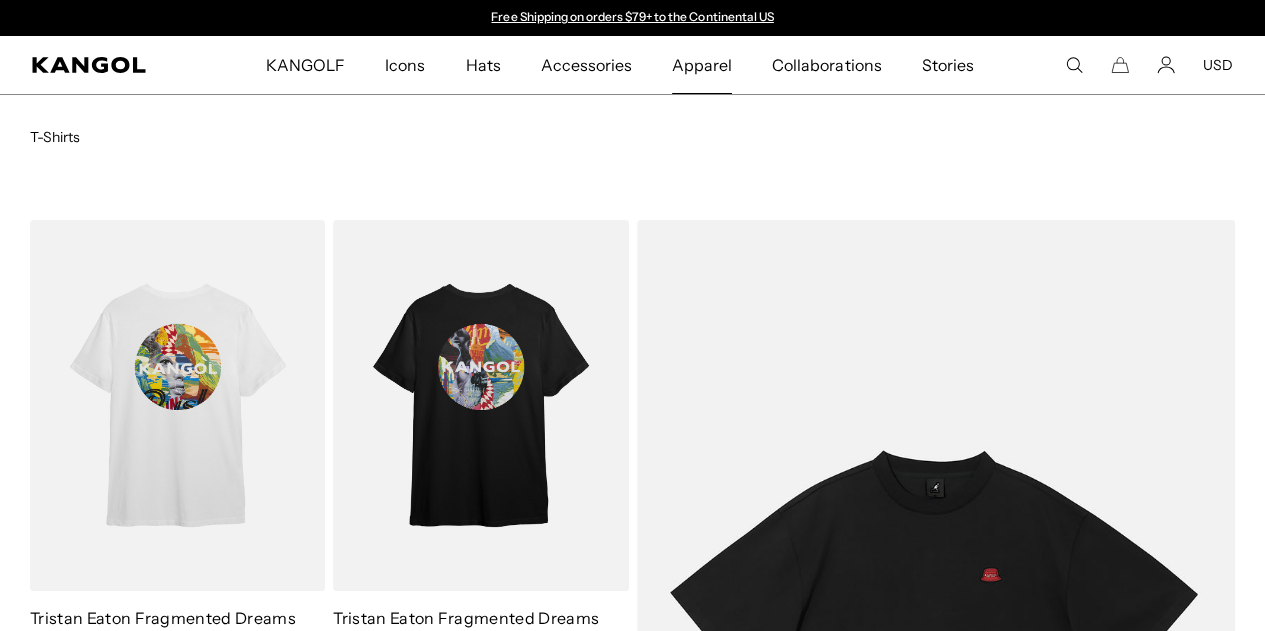 click on "Apparel" at bounding box center (702, 65) 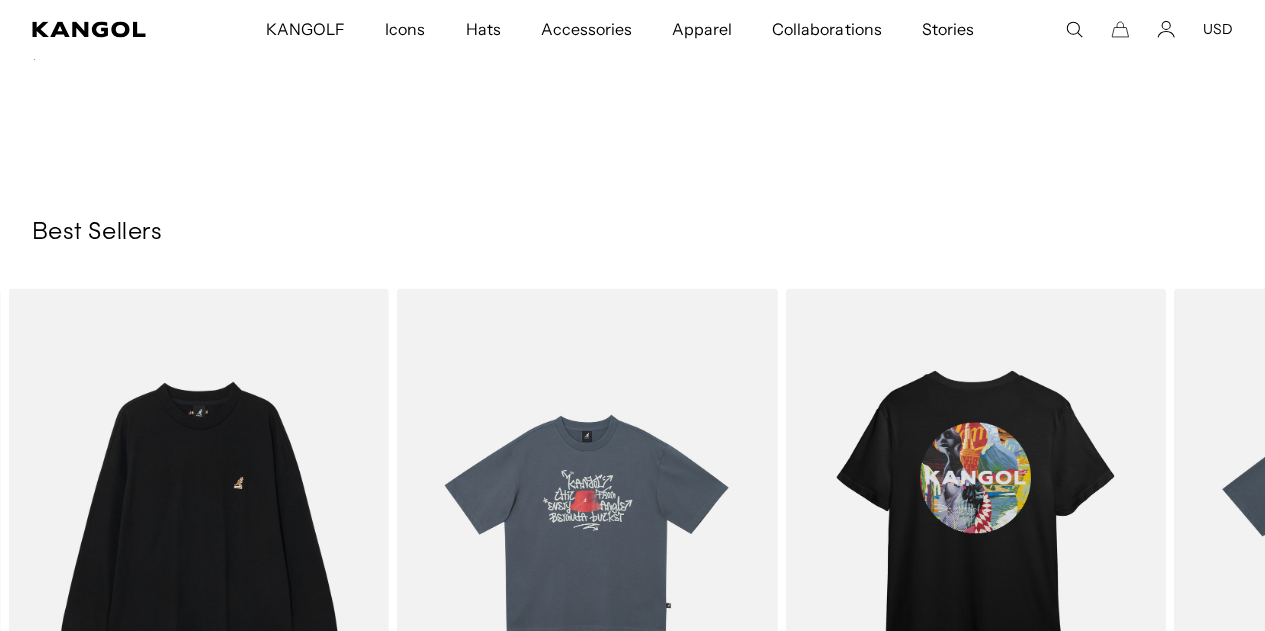 scroll, scrollTop: 2200, scrollLeft: 0, axis: vertical 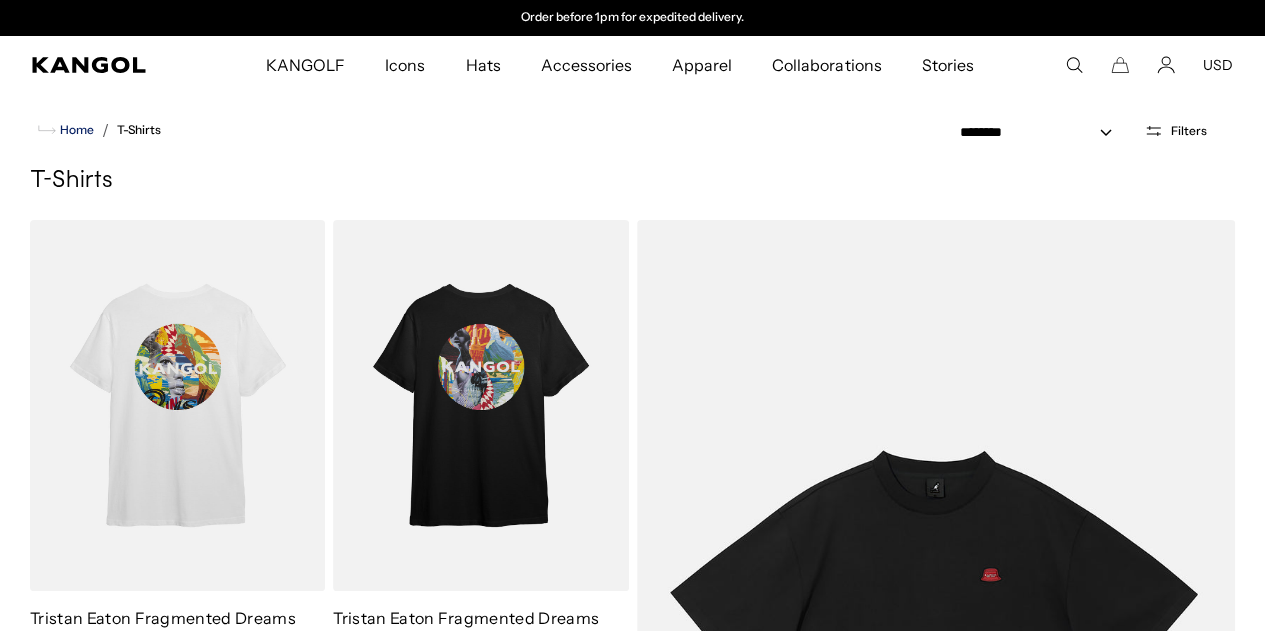 click on "Home" at bounding box center (75, 130) 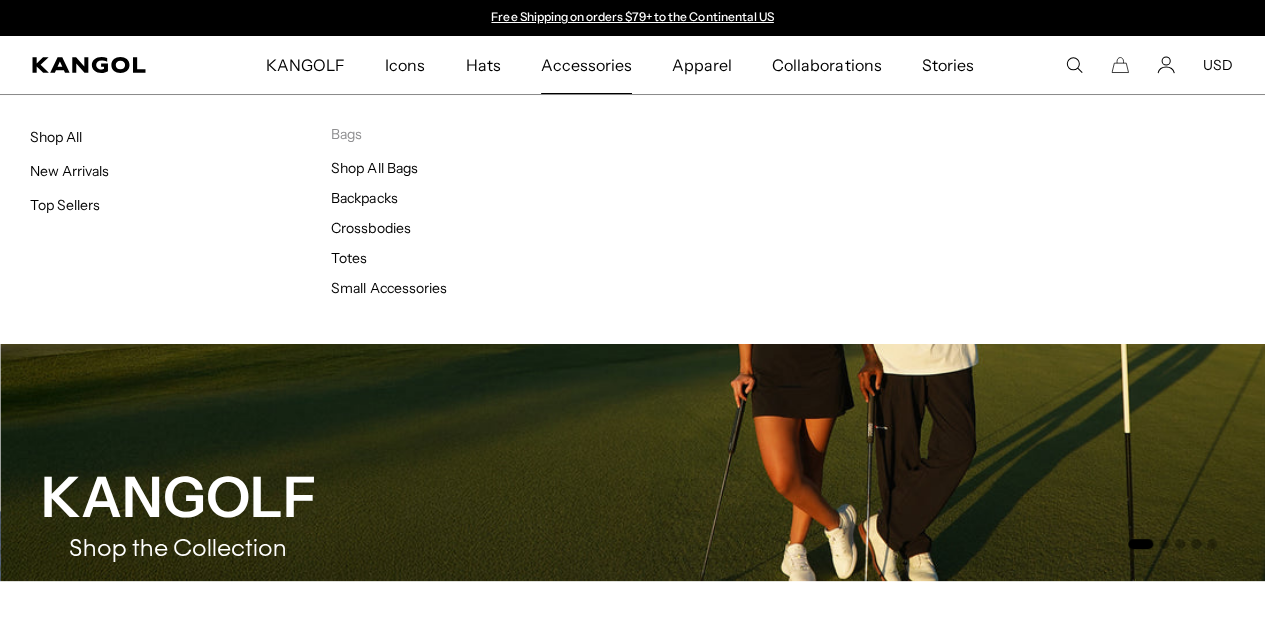 scroll, scrollTop: 0, scrollLeft: 0, axis: both 